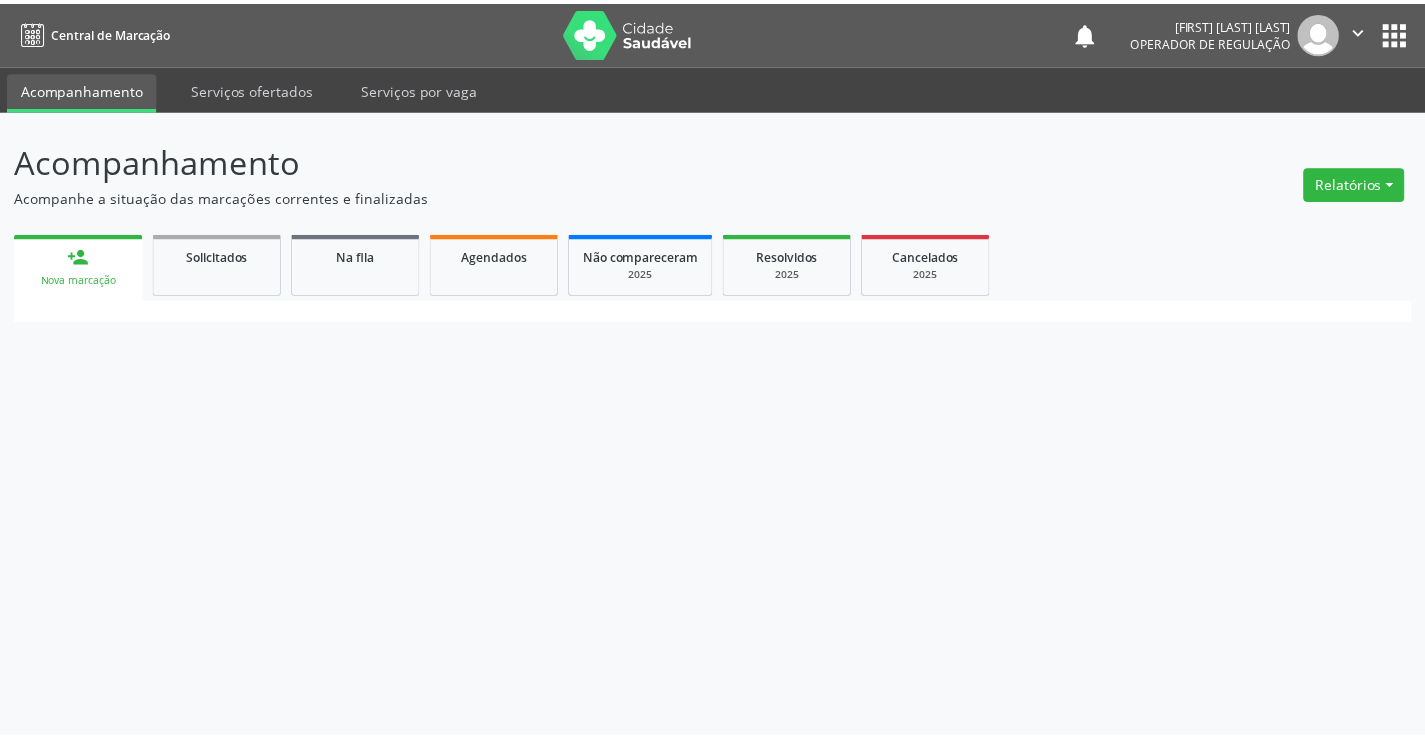 scroll, scrollTop: 0, scrollLeft: 0, axis: both 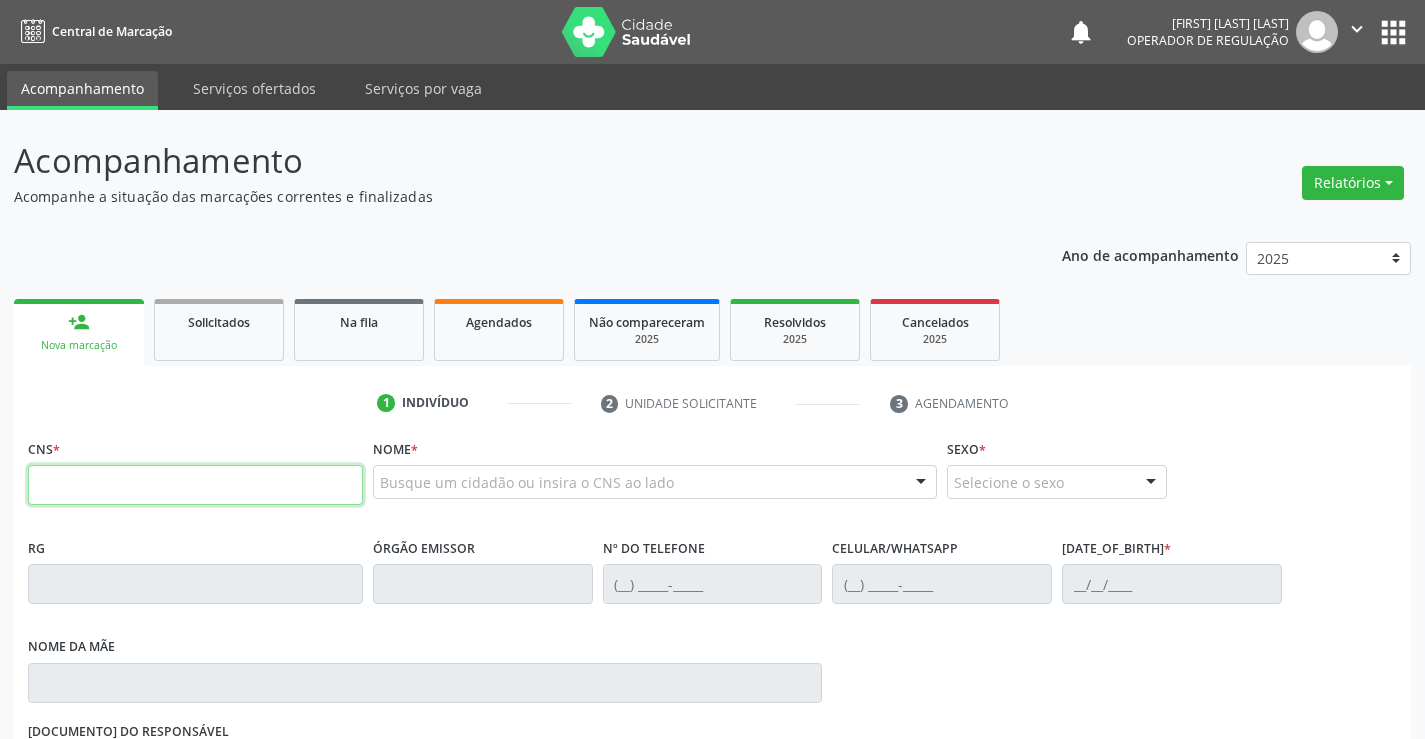 click at bounding box center [195, 485] 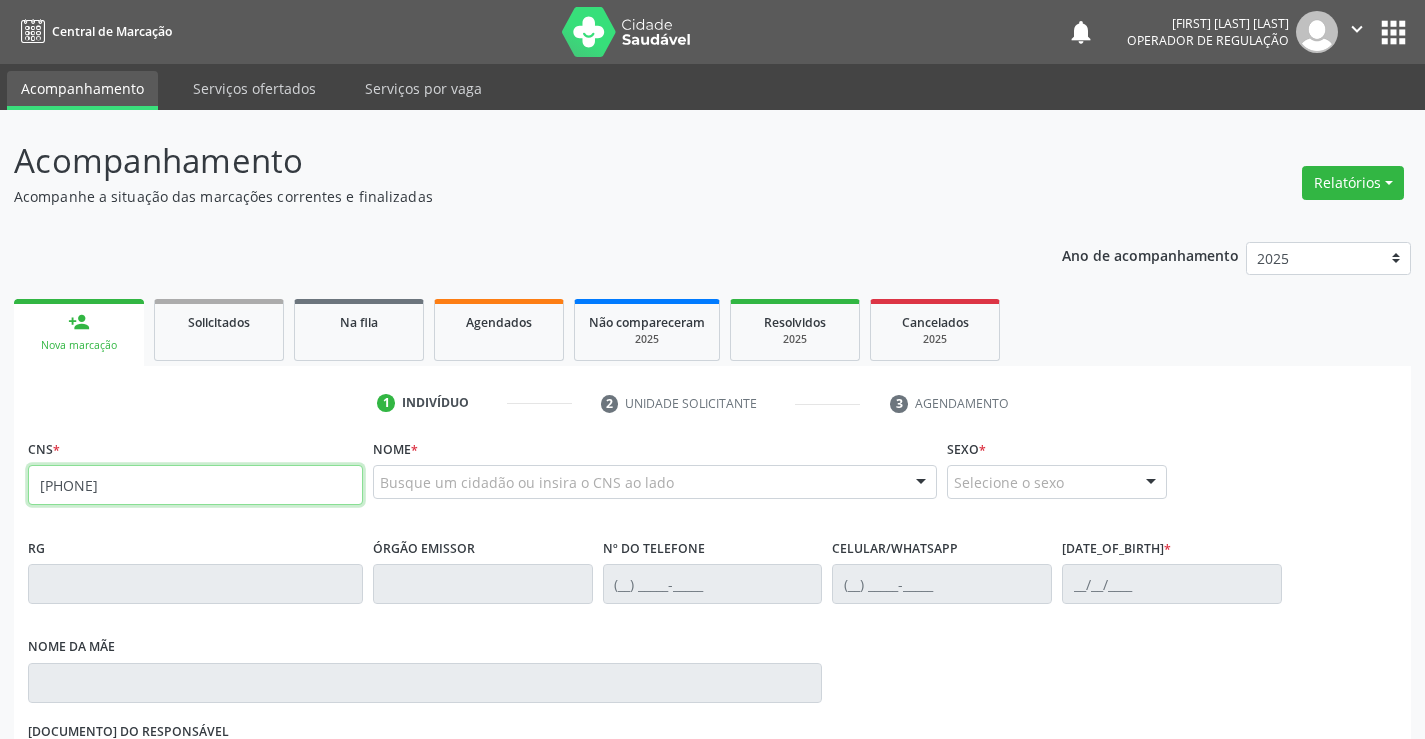 type on "[PHONE]" 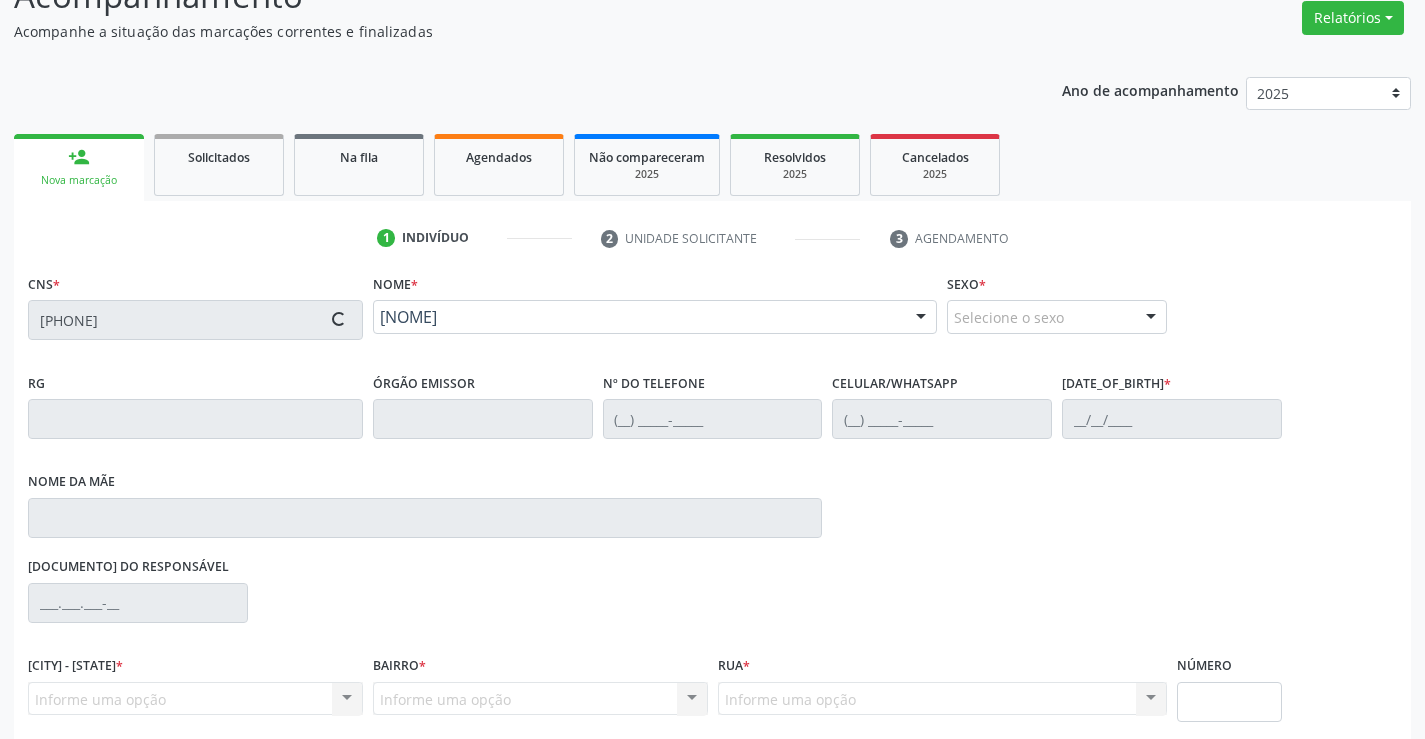 scroll, scrollTop: 200, scrollLeft: 0, axis: vertical 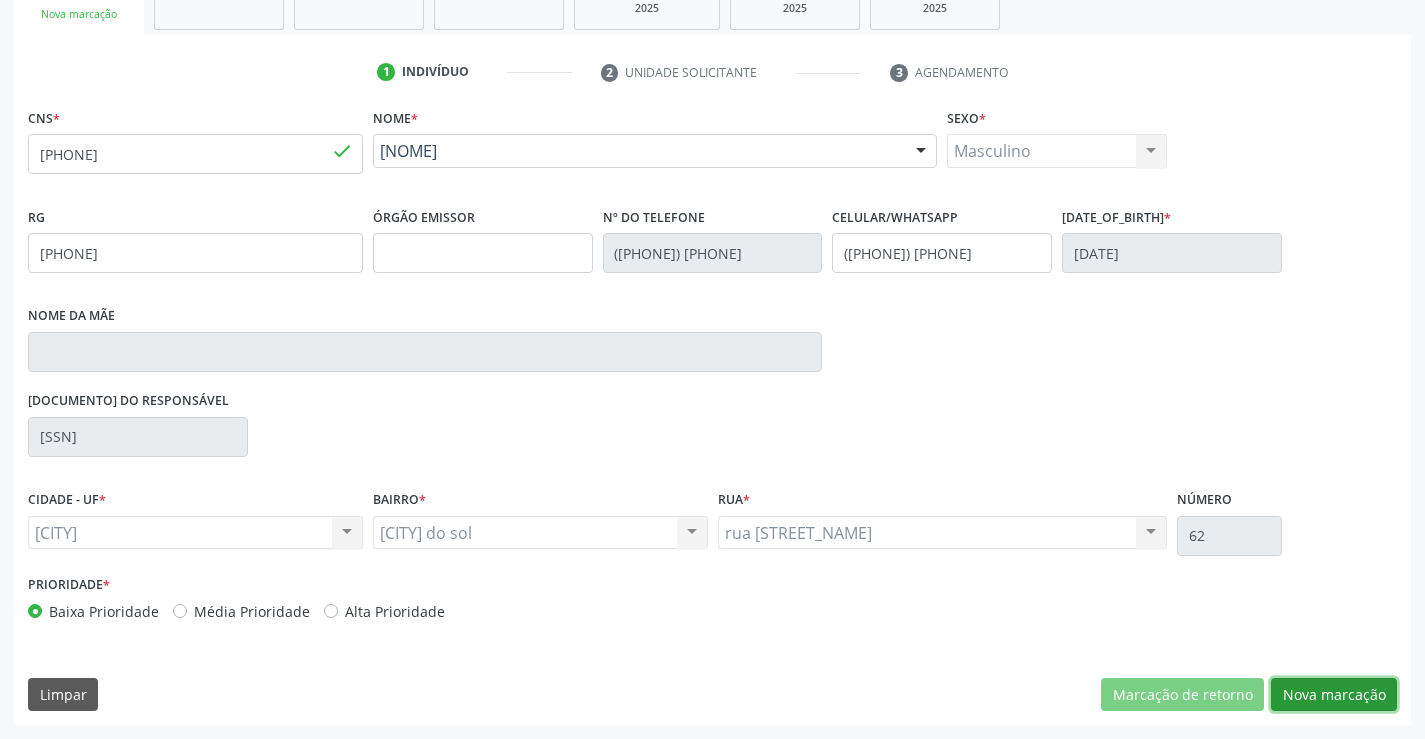 click on "Nova marcação" at bounding box center (1182, 695) 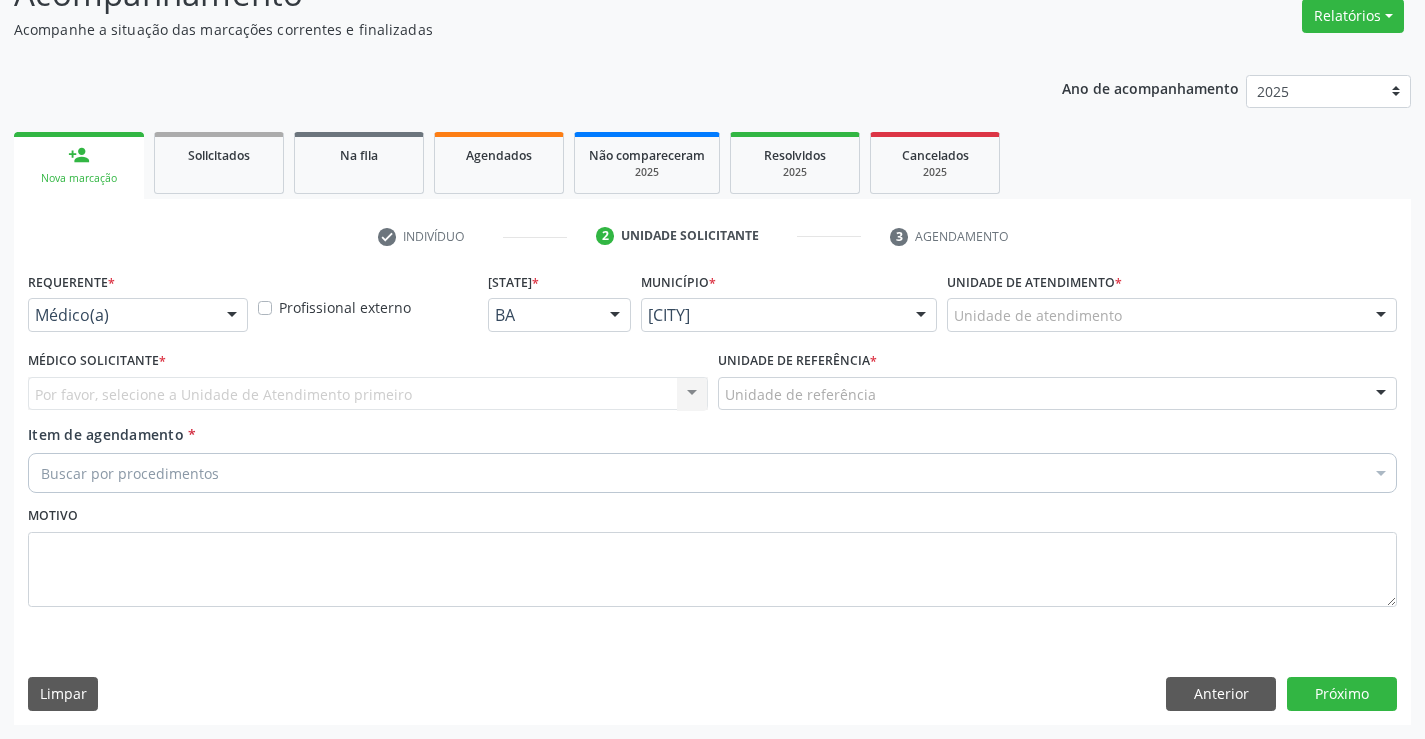 scroll, scrollTop: 167, scrollLeft: 0, axis: vertical 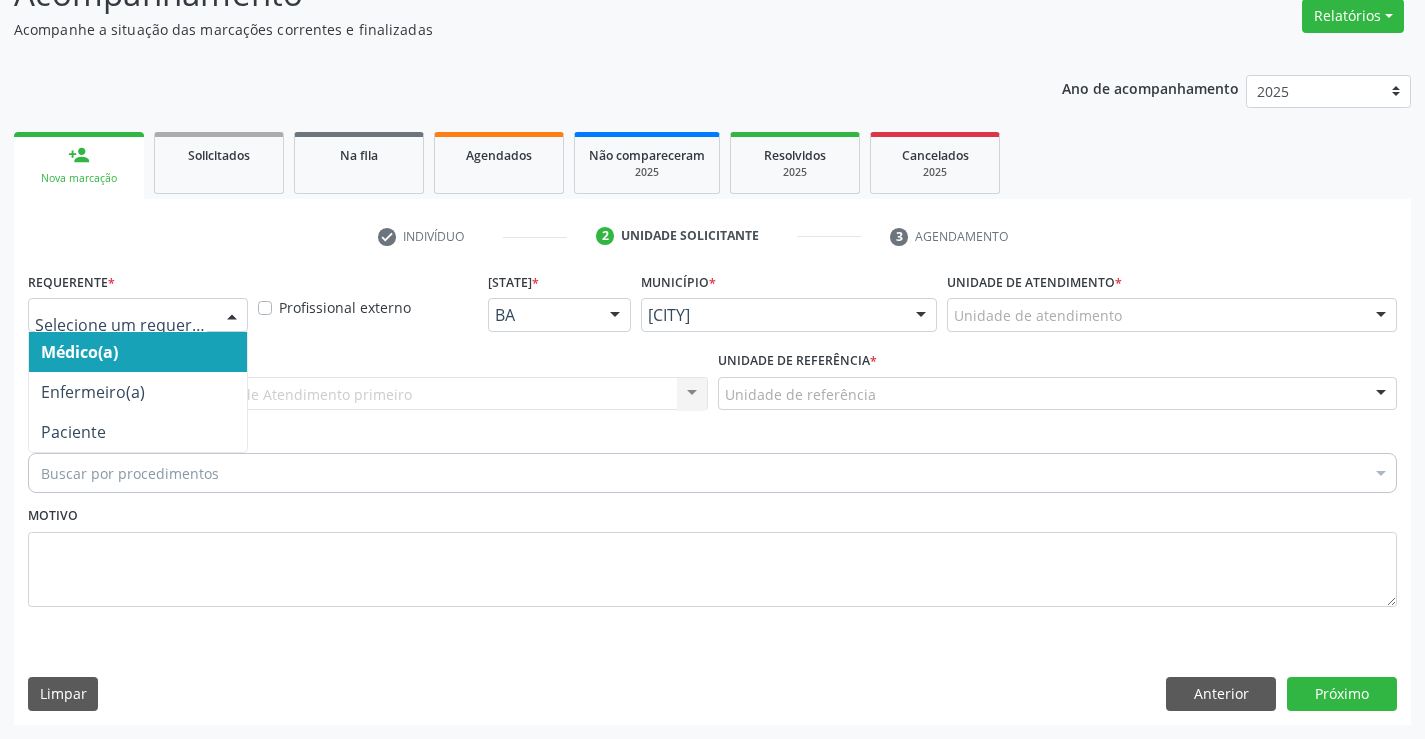 drag, startPoint x: 202, startPoint y: 322, endPoint x: 167, endPoint y: 371, distance: 60.216278 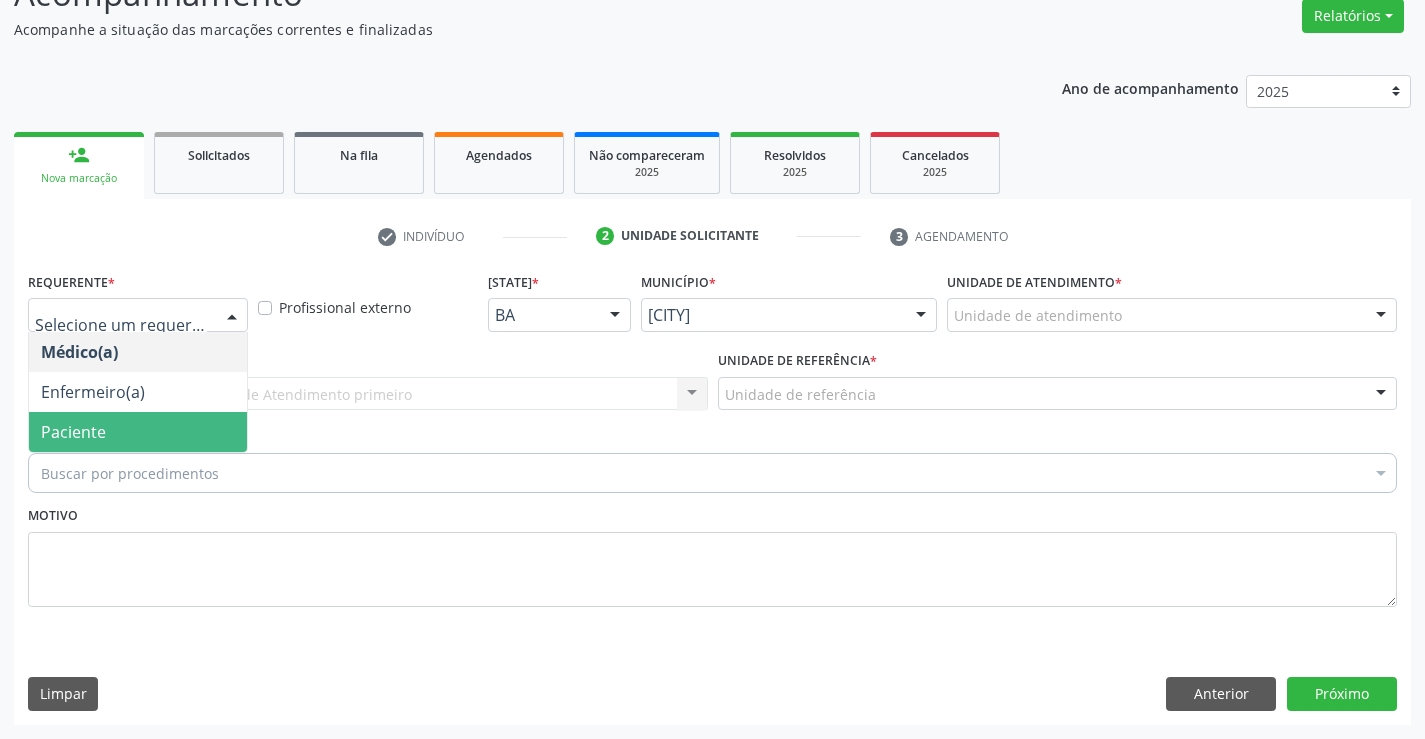 click on "Paciente" at bounding box center [138, 432] 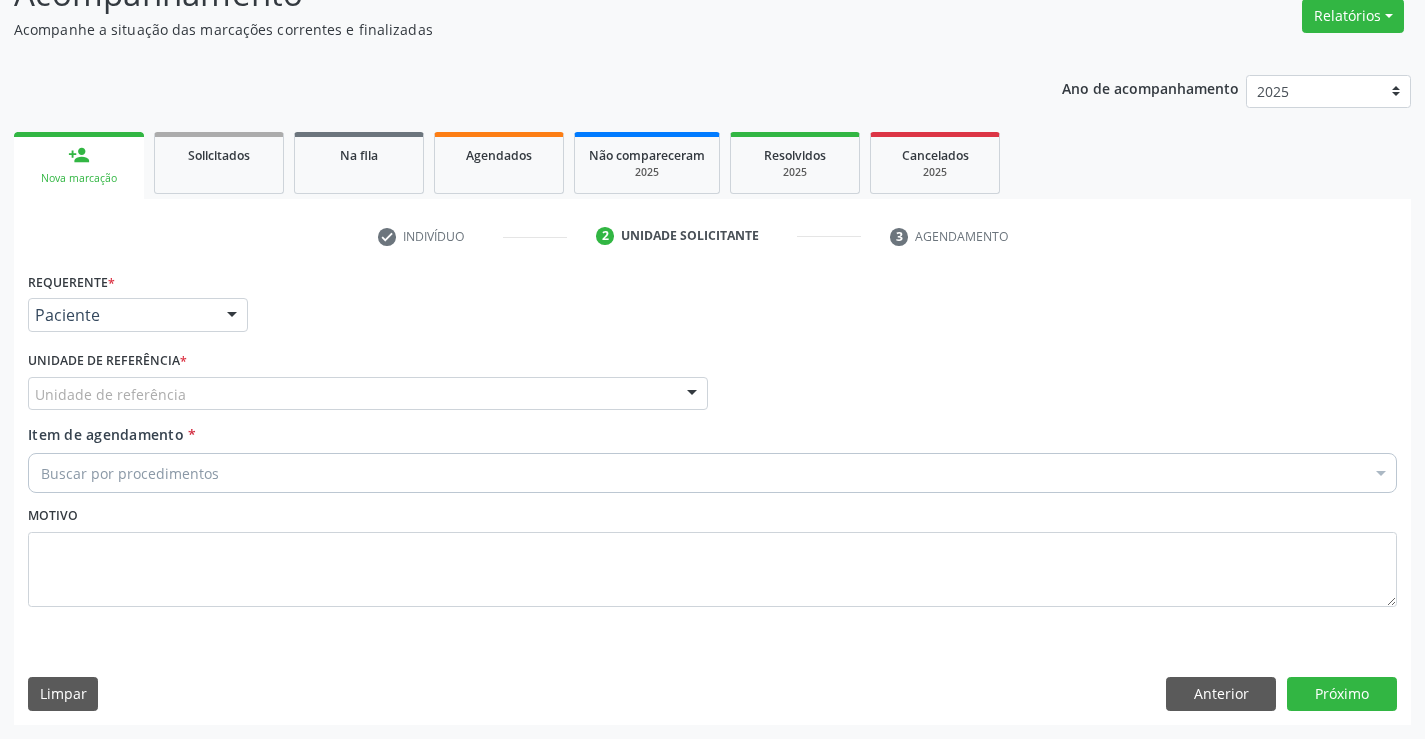 click on "Unidade de referência" at bounding box center [368, 394] 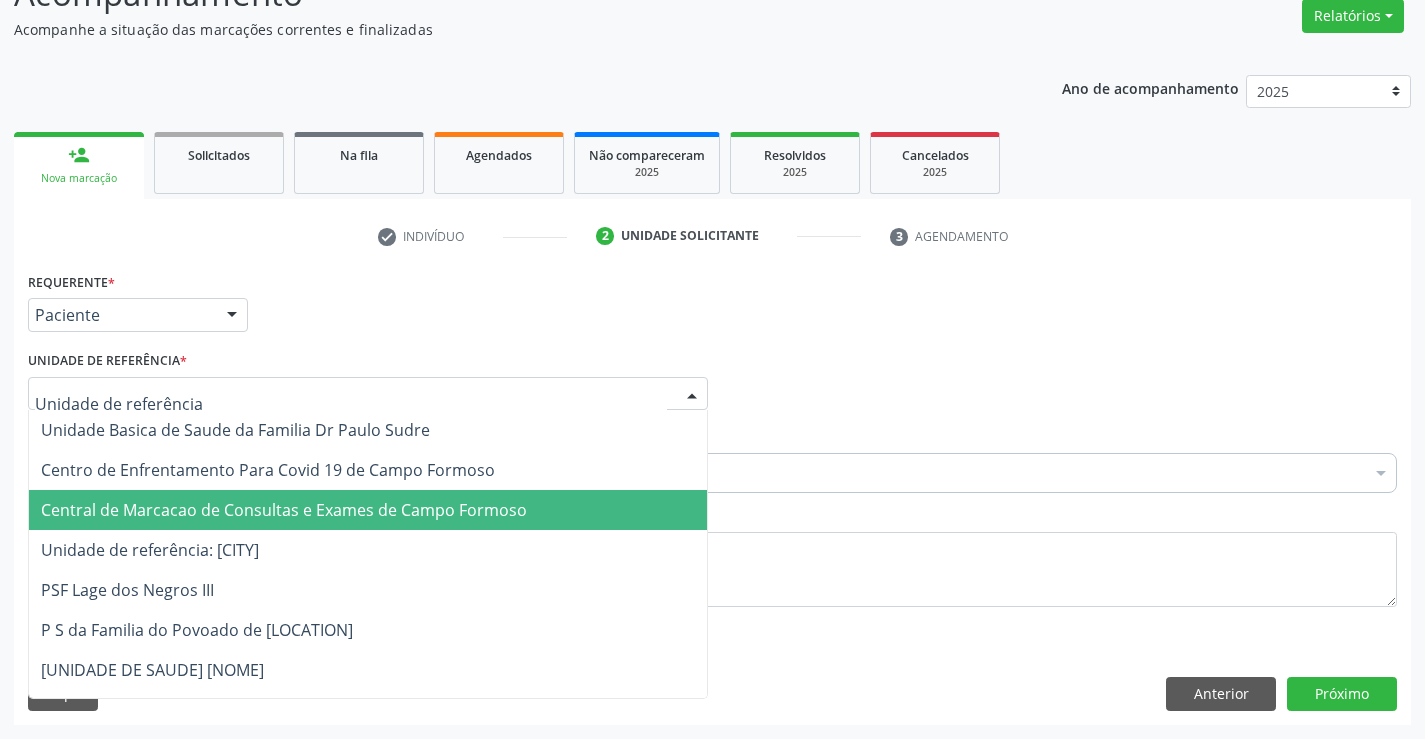click on "Central de Marcacao de Consultas e Exames de Campo Formoso" at bounding box center [368, 510] 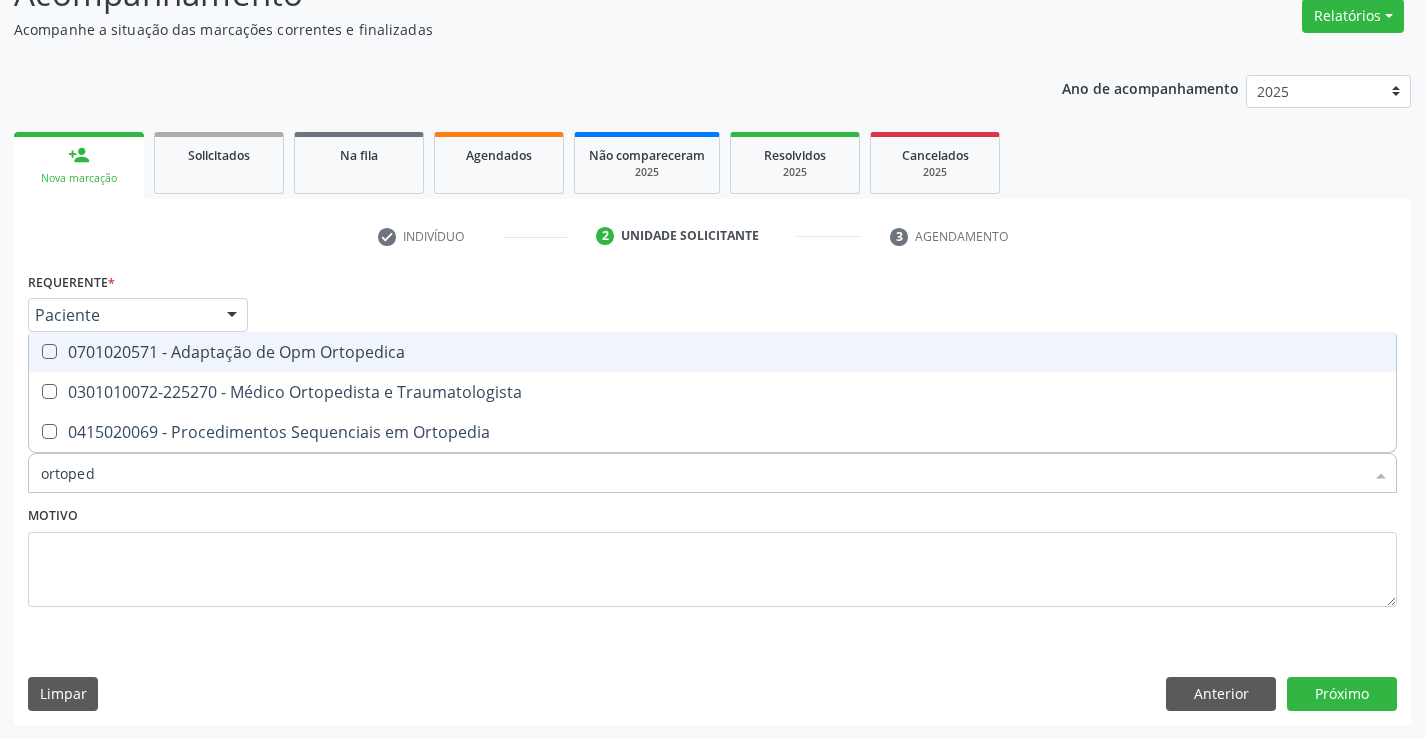 type on "ortopedi" 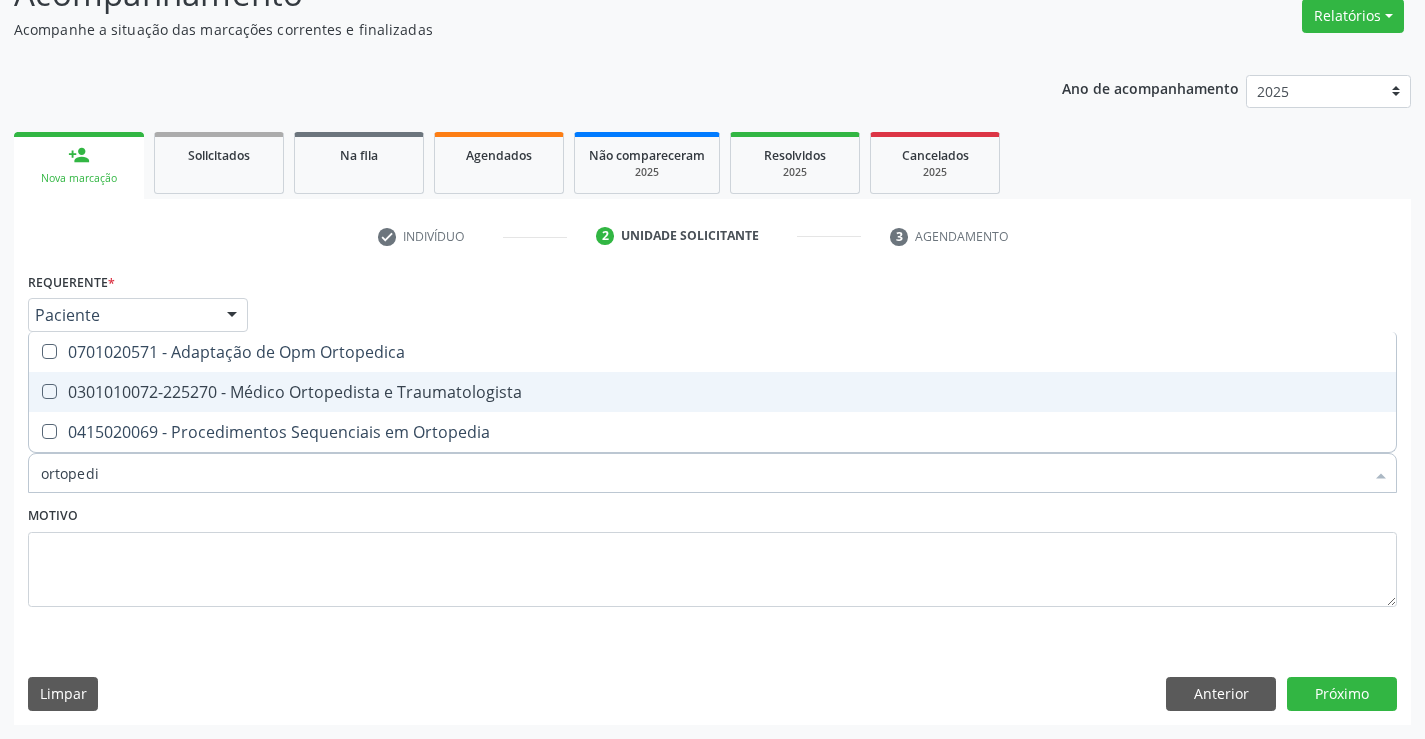 click on "0301010072-225270 - Médico Ortopedista e Traumatologista" at bounding box center [712, 392] 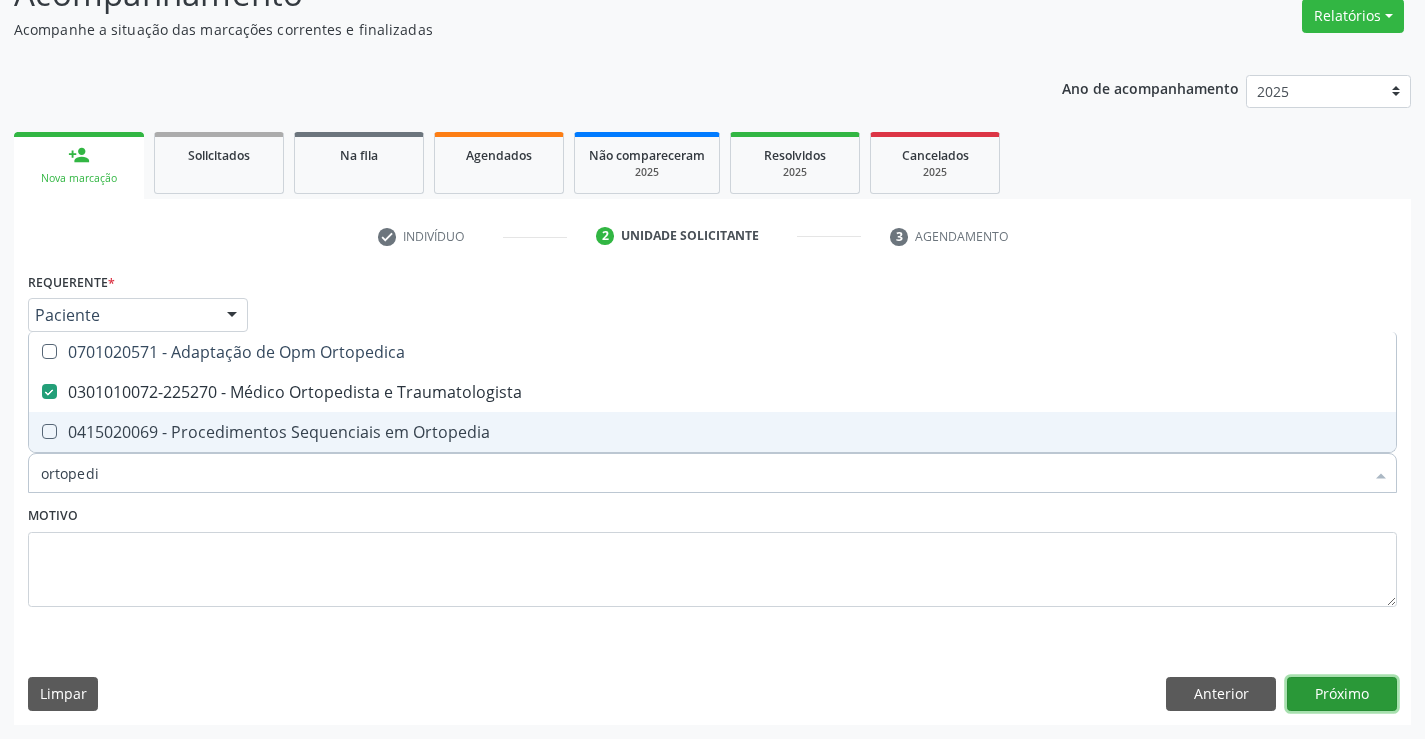 click on "Próximo" at bounding box center (1342, 694) 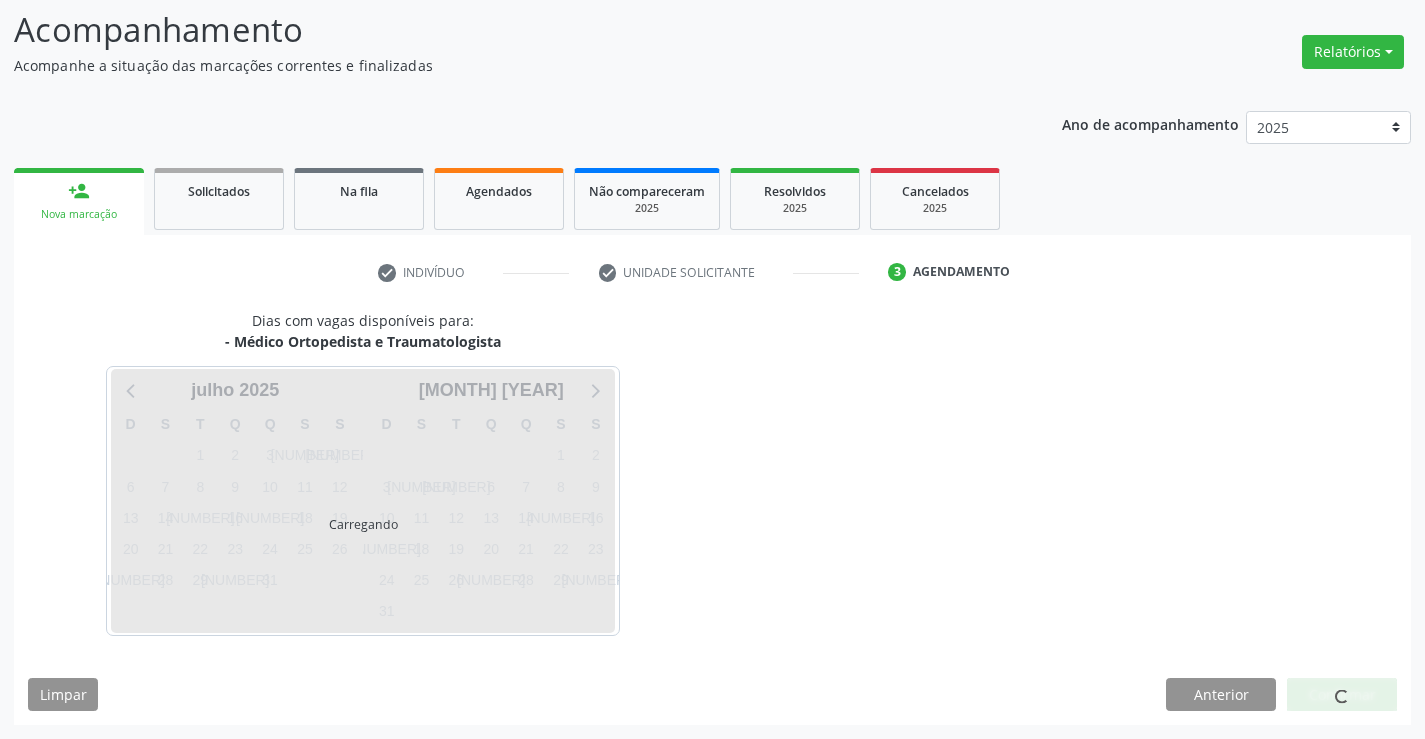 scroll, scrollTop: 131, scrollLeft: 0, axis: vertical 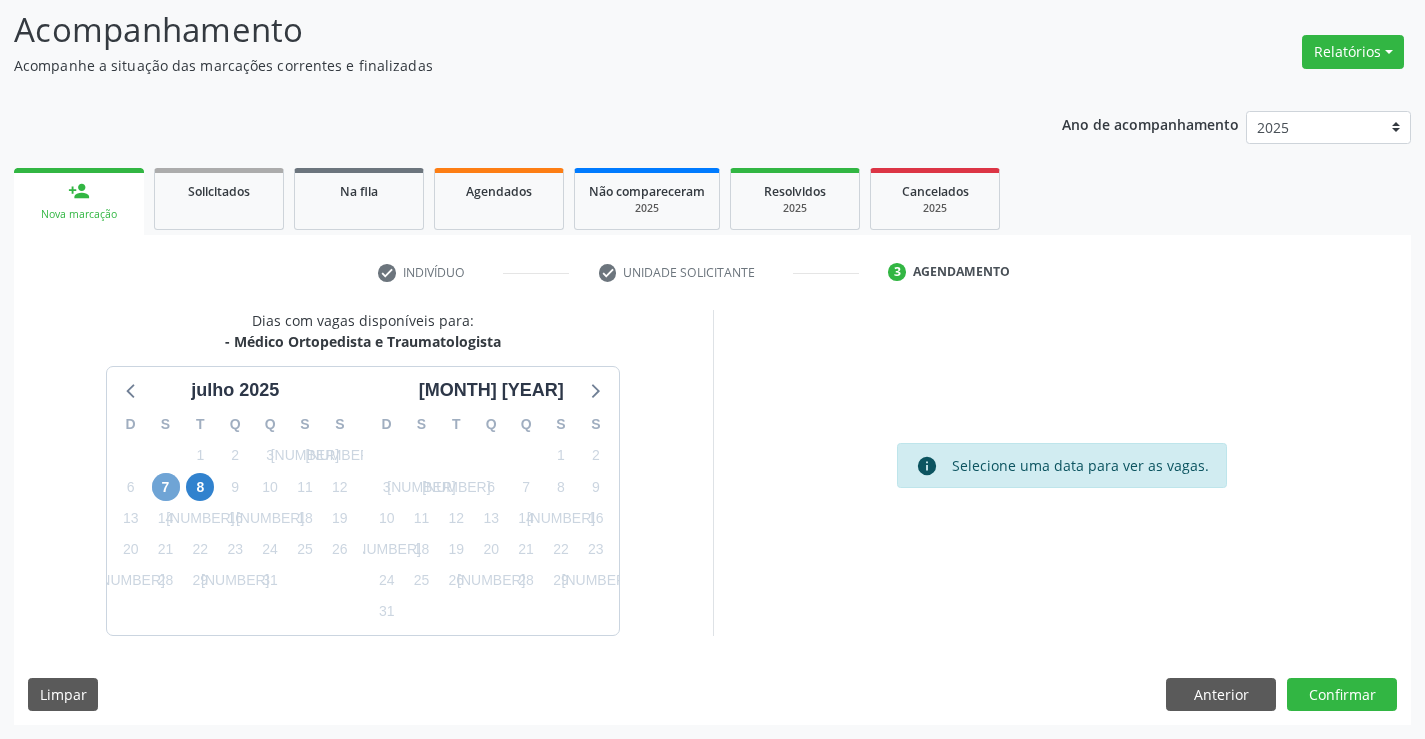 click on "7" at bounding box center [166, 487] 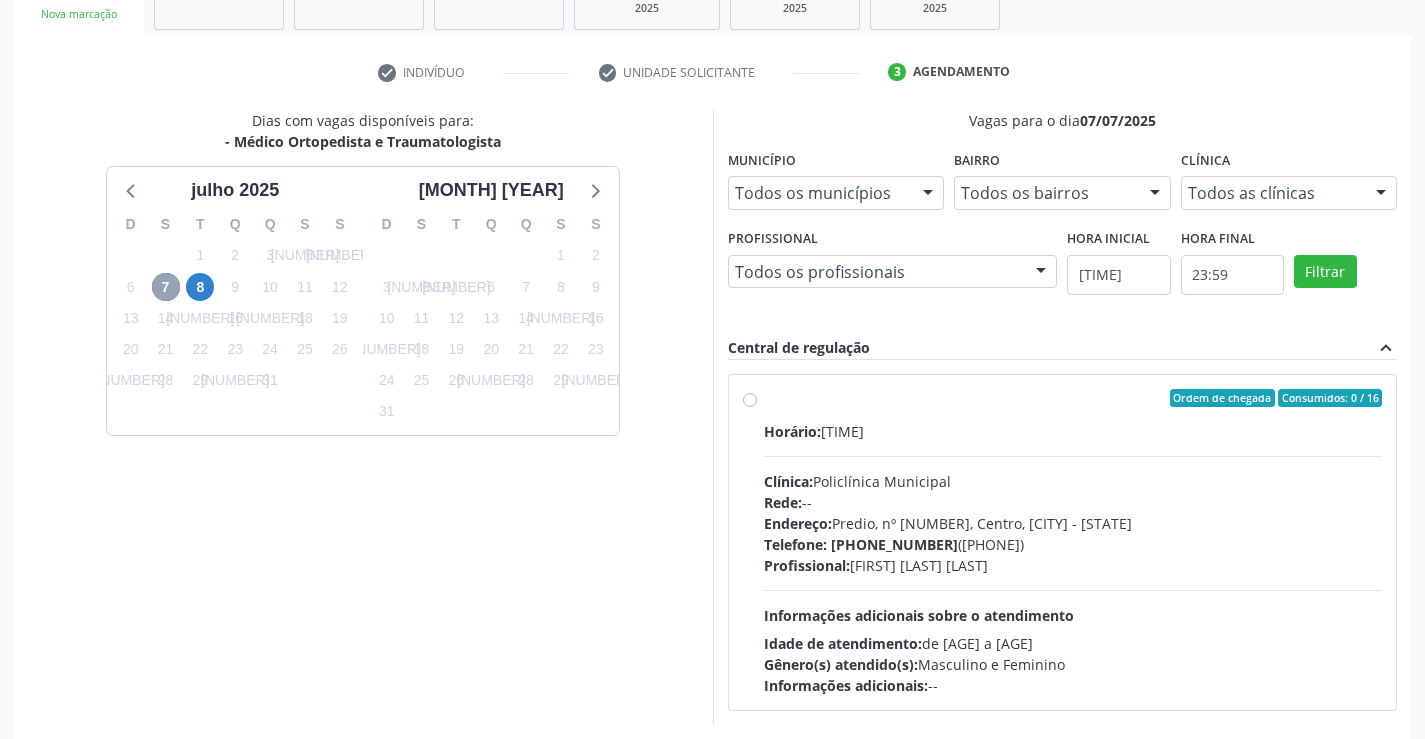scroll, scrollTop: 420, scrollLeft: 0, axis: vertical 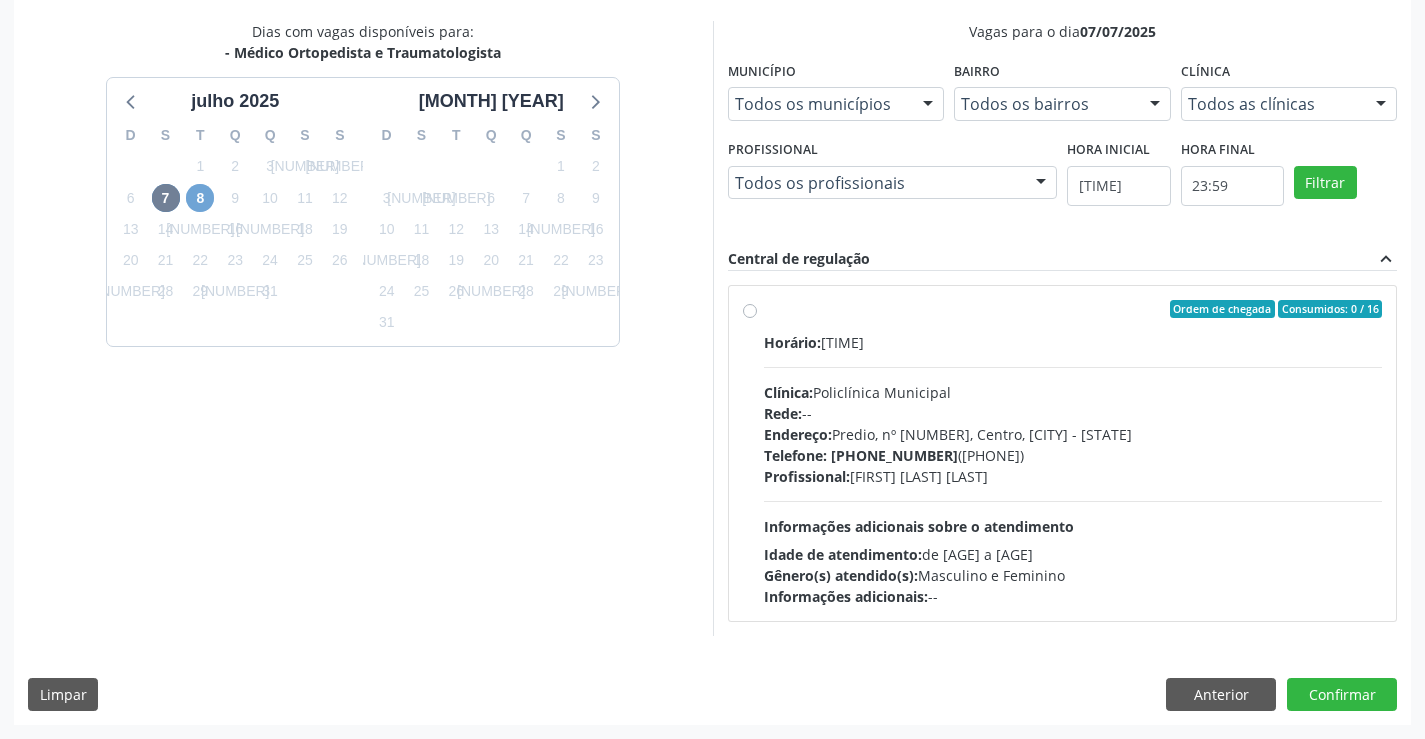 click on "8" at bounding box center (200, 198) 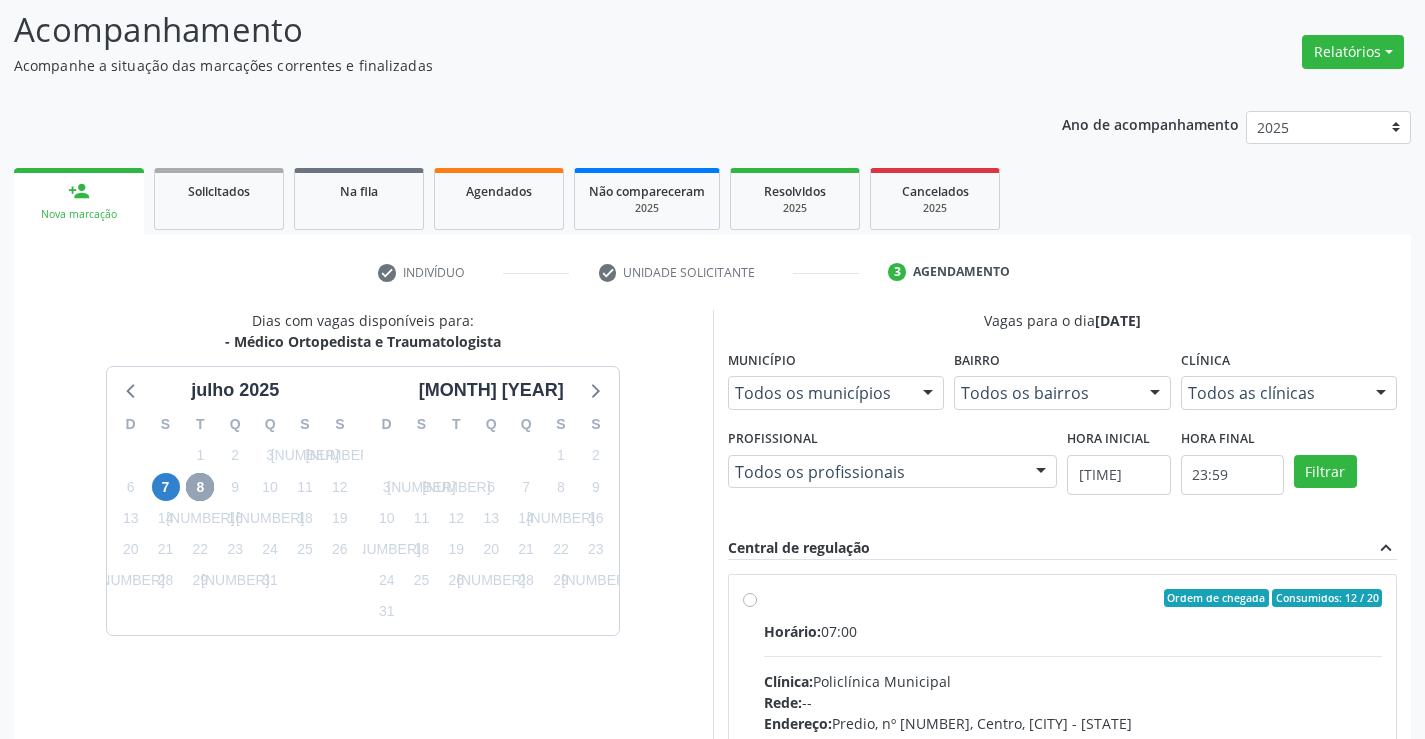 scroll, scrollTop: 420, scrollLeft: 0, axis: vertical 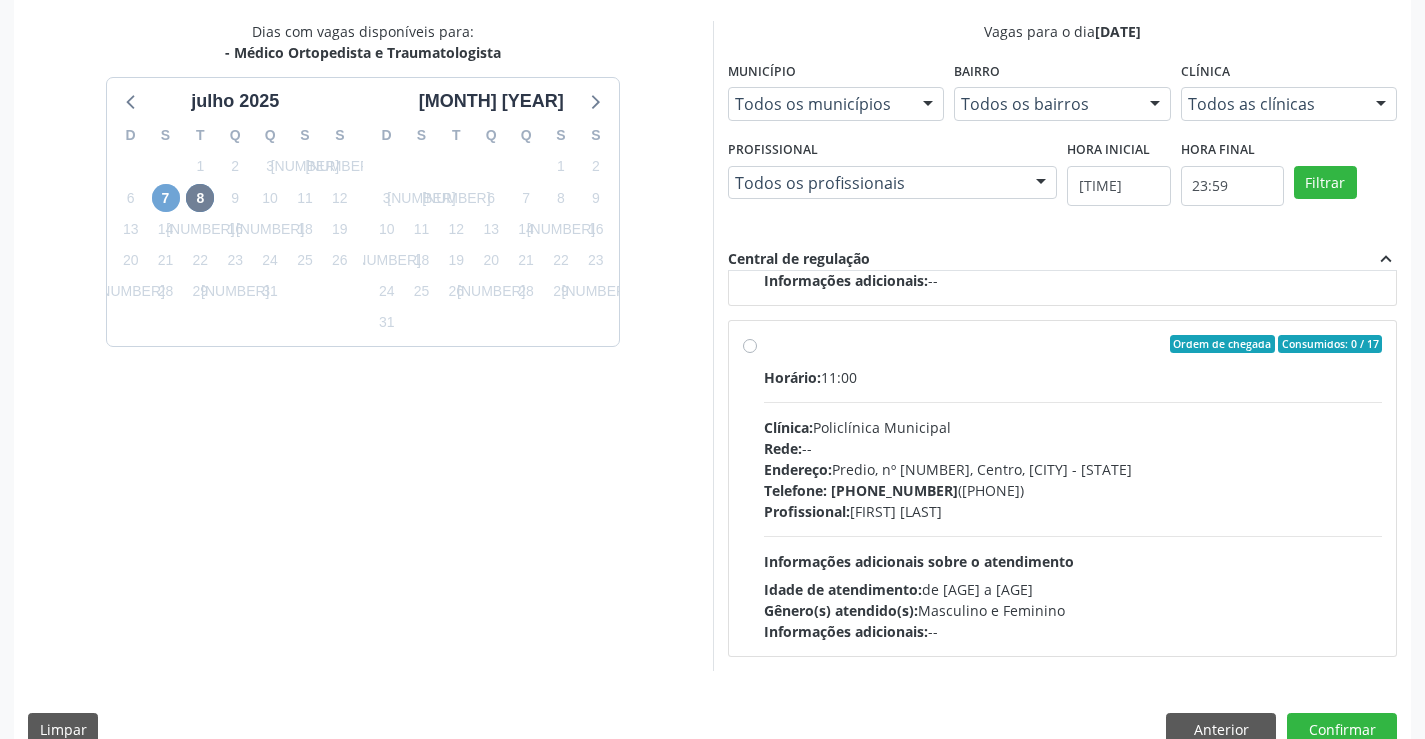 click on "7" at bounding box center (166, 198) 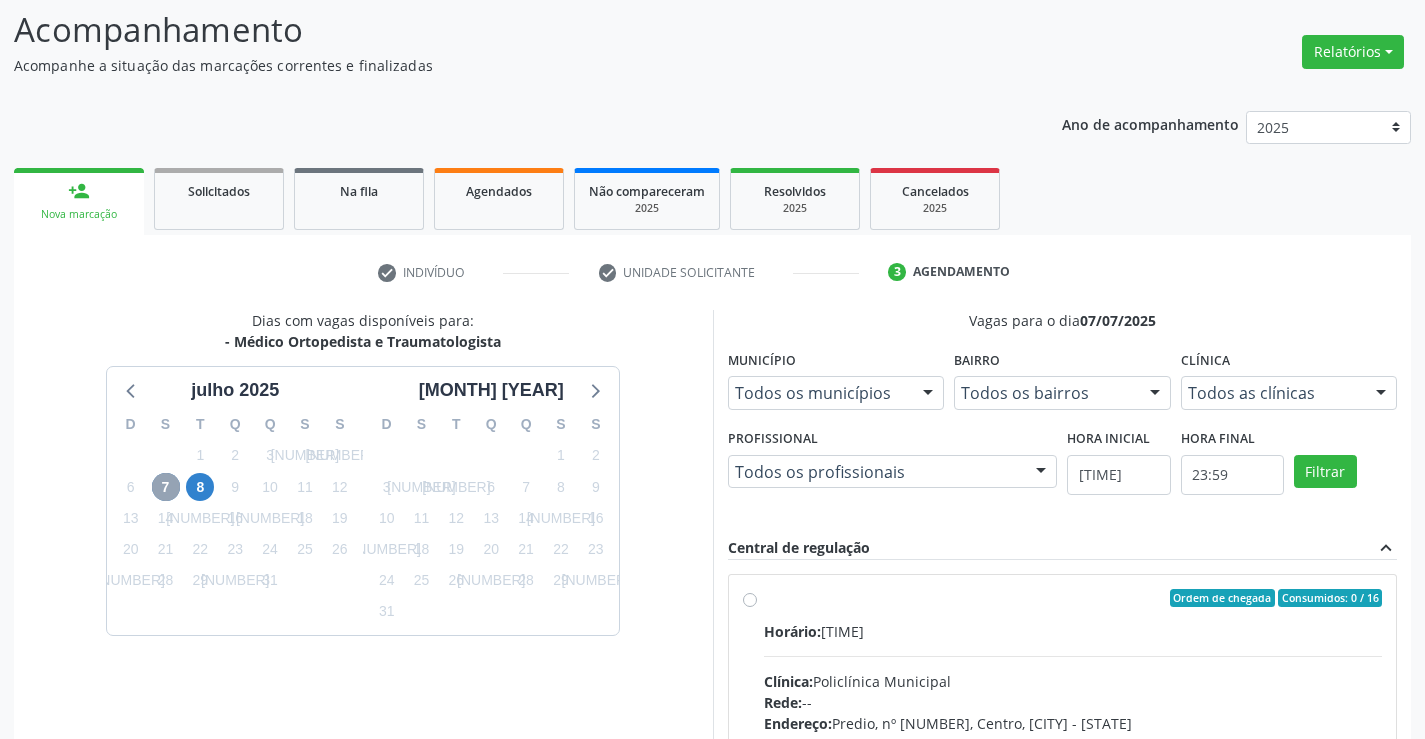 scroll, scrollTop: 420, scrollLeft: 0, axis: vertical 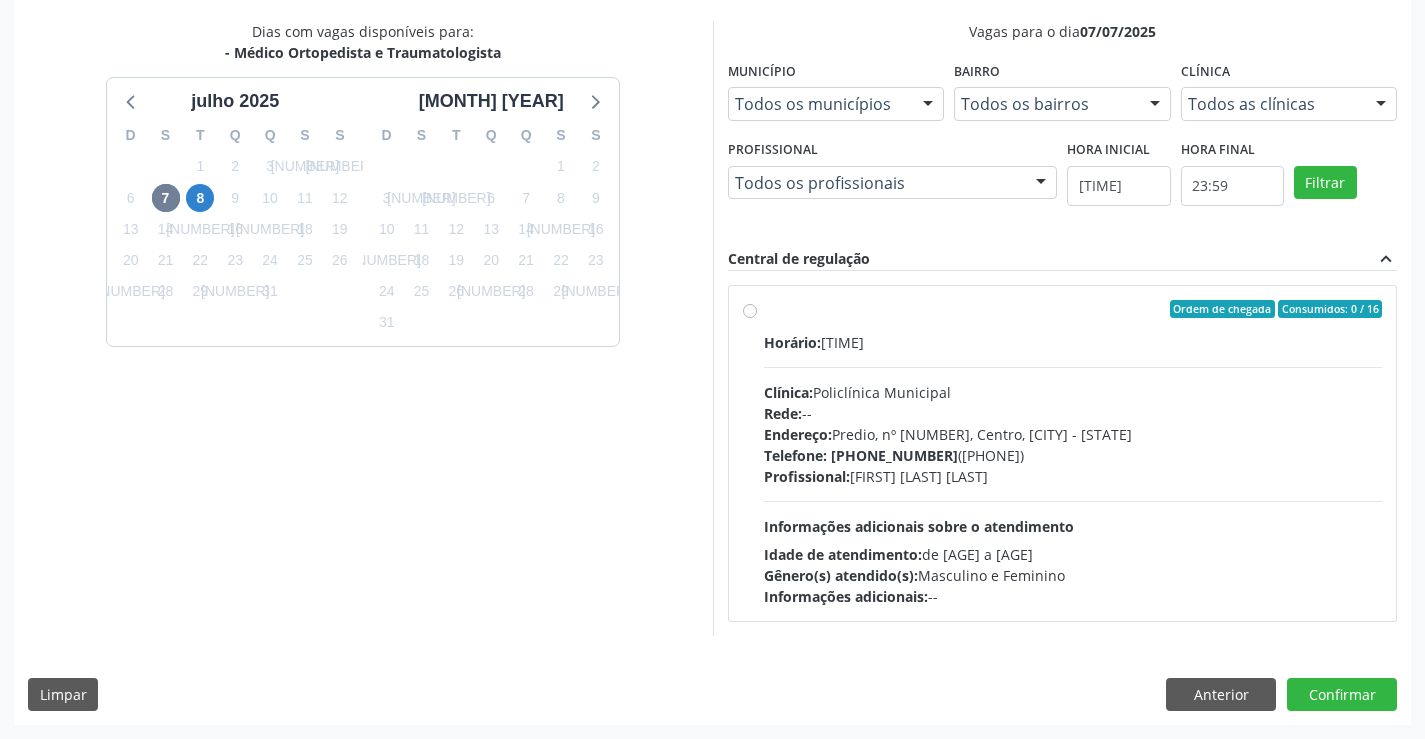 click on "Profissional:
[FIRST] [LAST] [LAST]" at bounding box center (1073, 476) 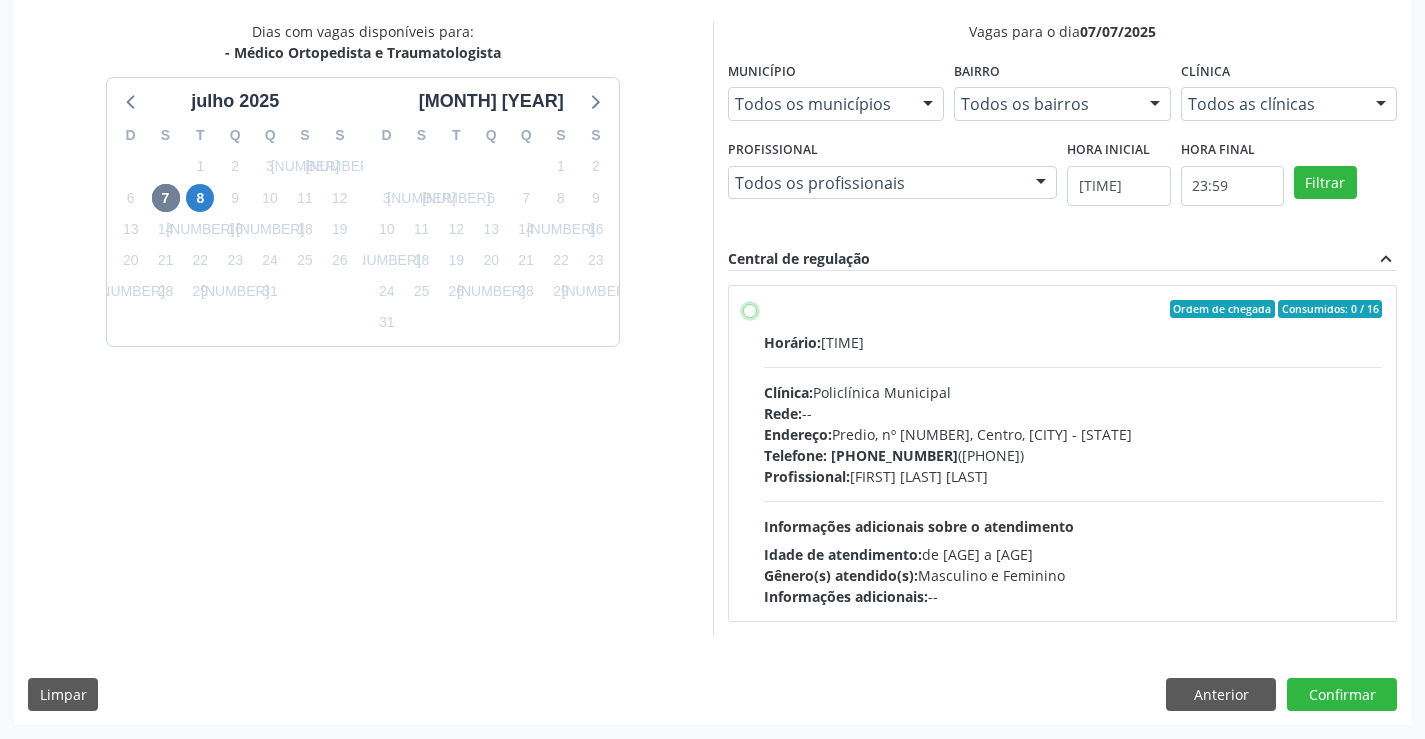 click on "Ordem de chegada
Consumidos: 0 / 16
Horário:   08:00
Clínica:  Policlínica Municipal
Rede:
--
Endereço:   Predio, nº [NUMBER], [STREET], [CITY], [STATE]
Telefone:   ([AREA]) [PHONE]
Profissional:
[FIRST] [MIDDLE] [LAST]
Informações adicionais sobre o atendimento
Idade de atendimento:
de 0 a 120 anos
Gênero(s) atendido(s):
Masculino e Feminino
Informações adicionais:
--" at bounding box center (750, 309) 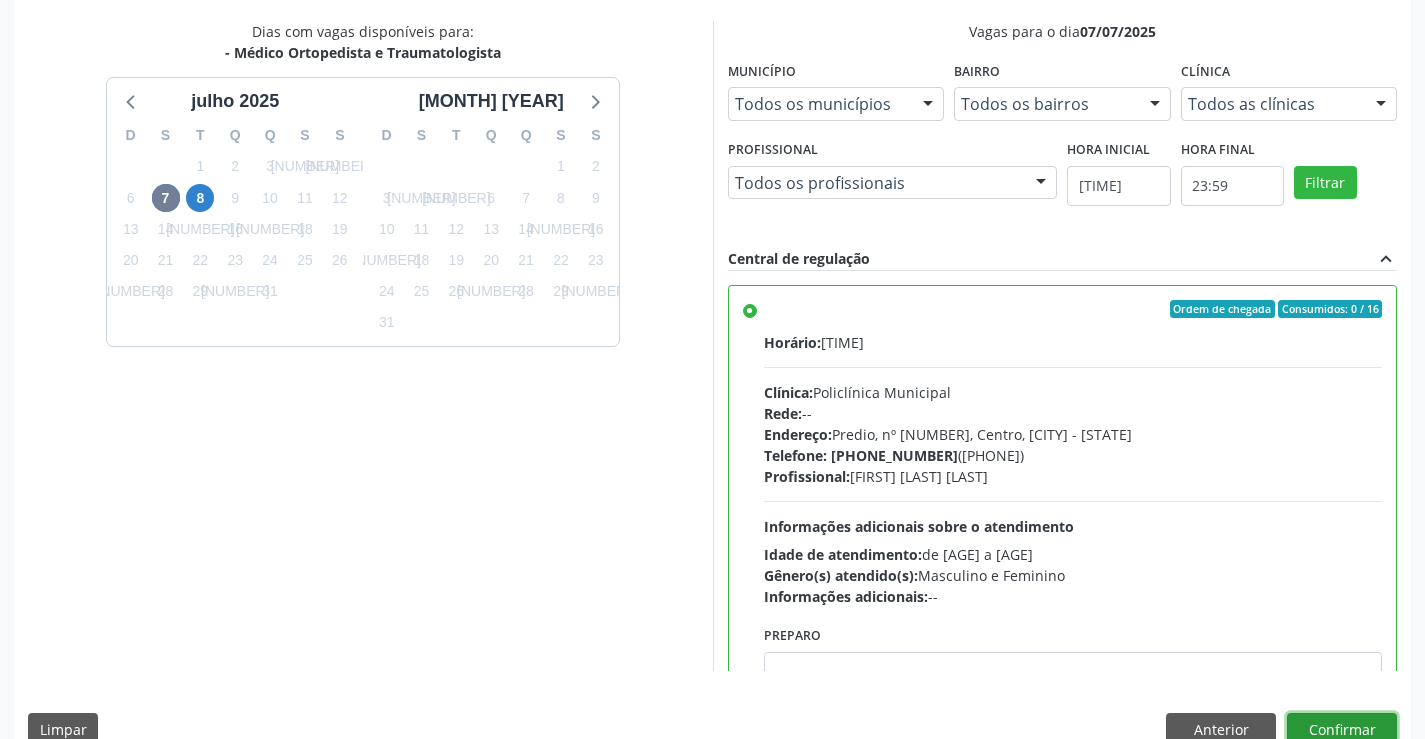 click on "Confirmar" at bounding box center (1342, 730) 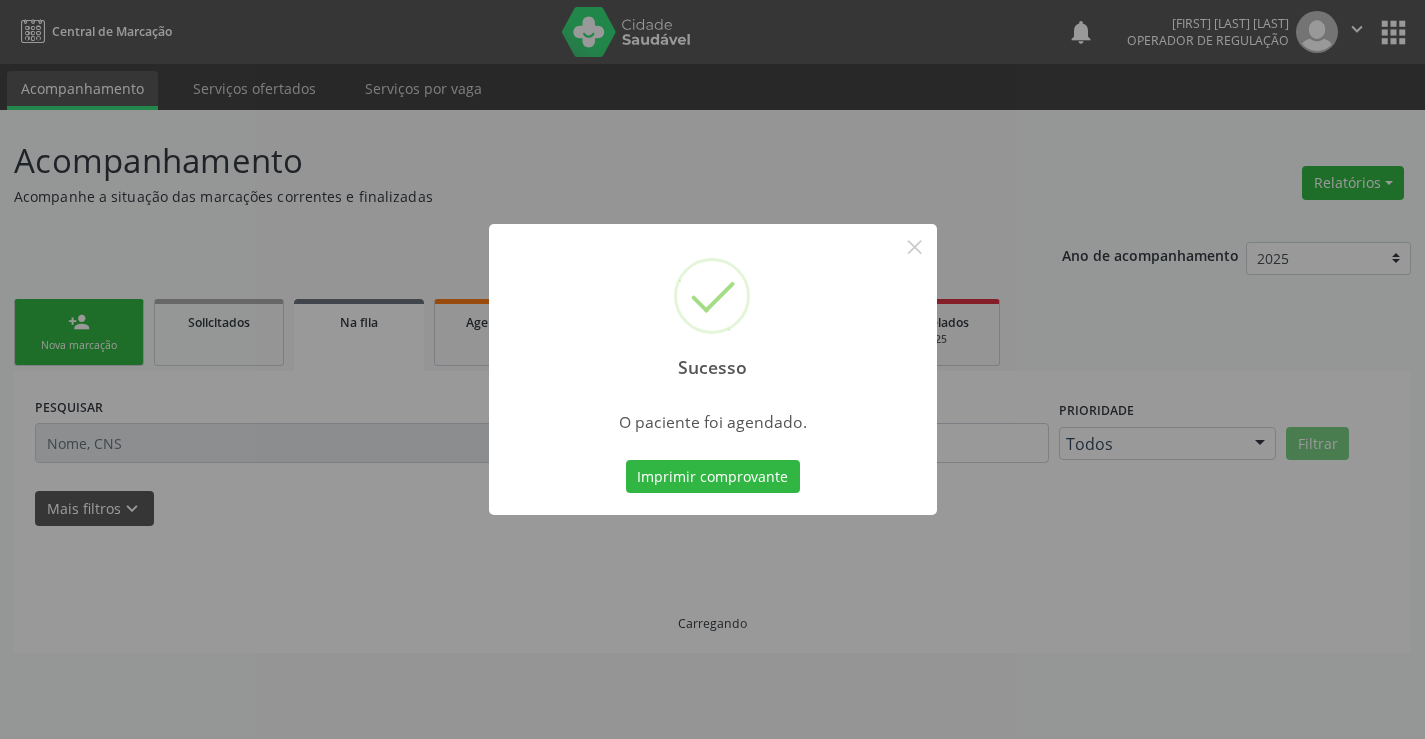 scroll, scrollTop: 0, scrollLeft: 0, axis: both 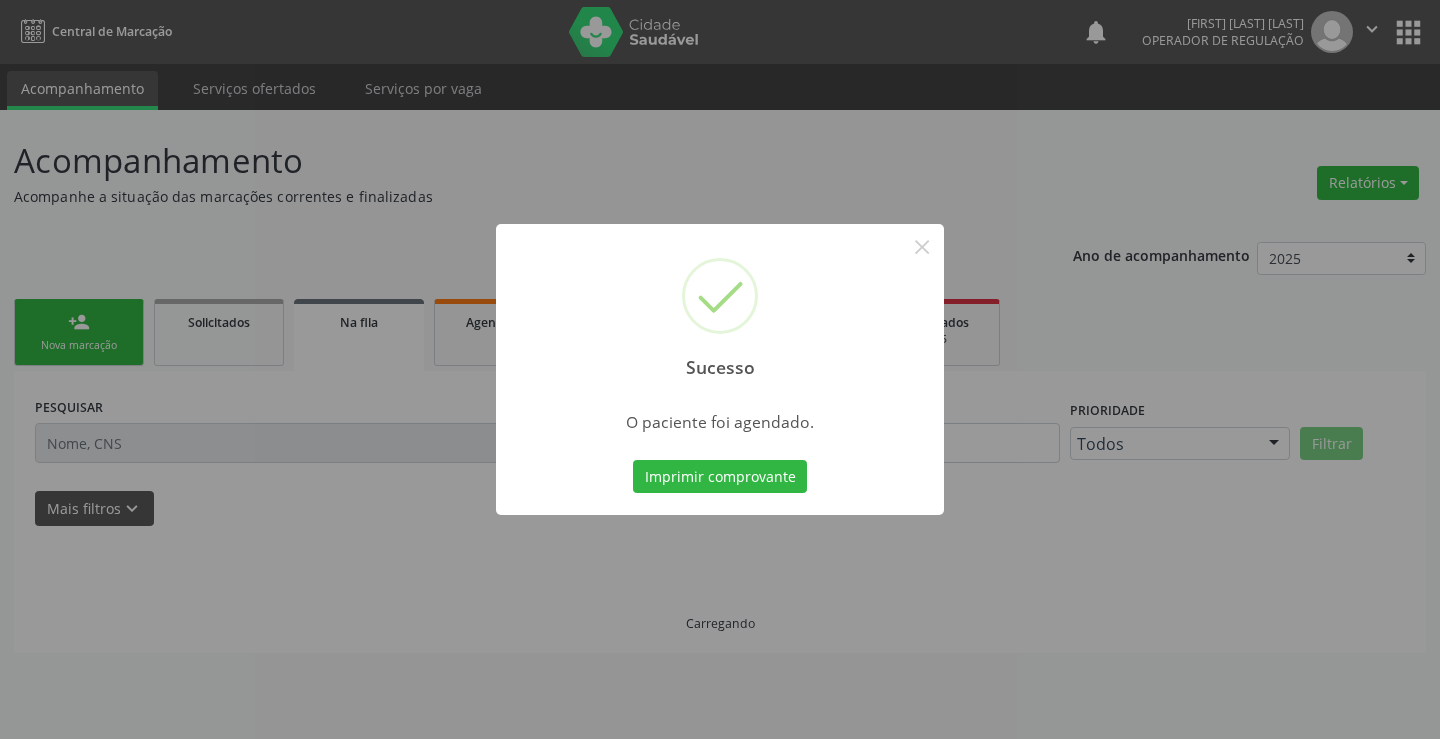 type 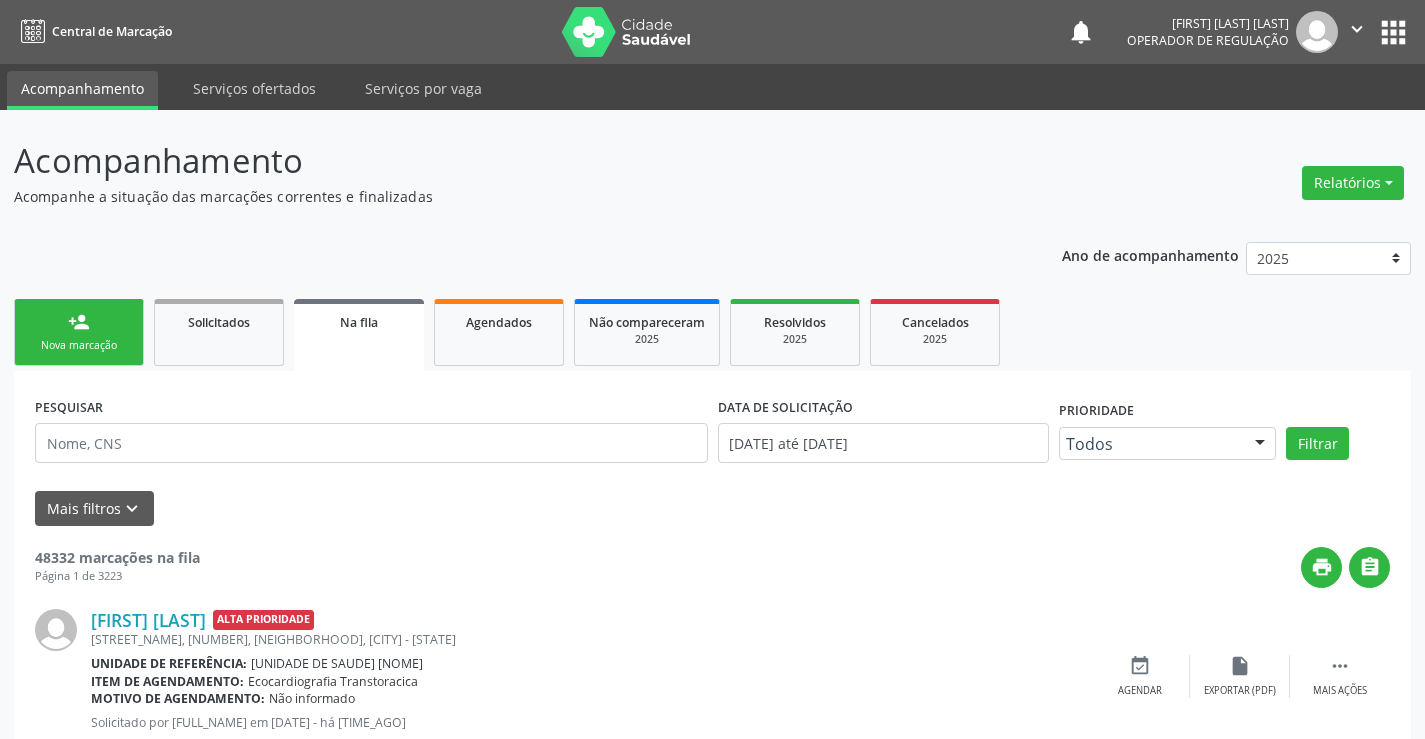 click on "Nova marcação" at bounding box center [79, 345] 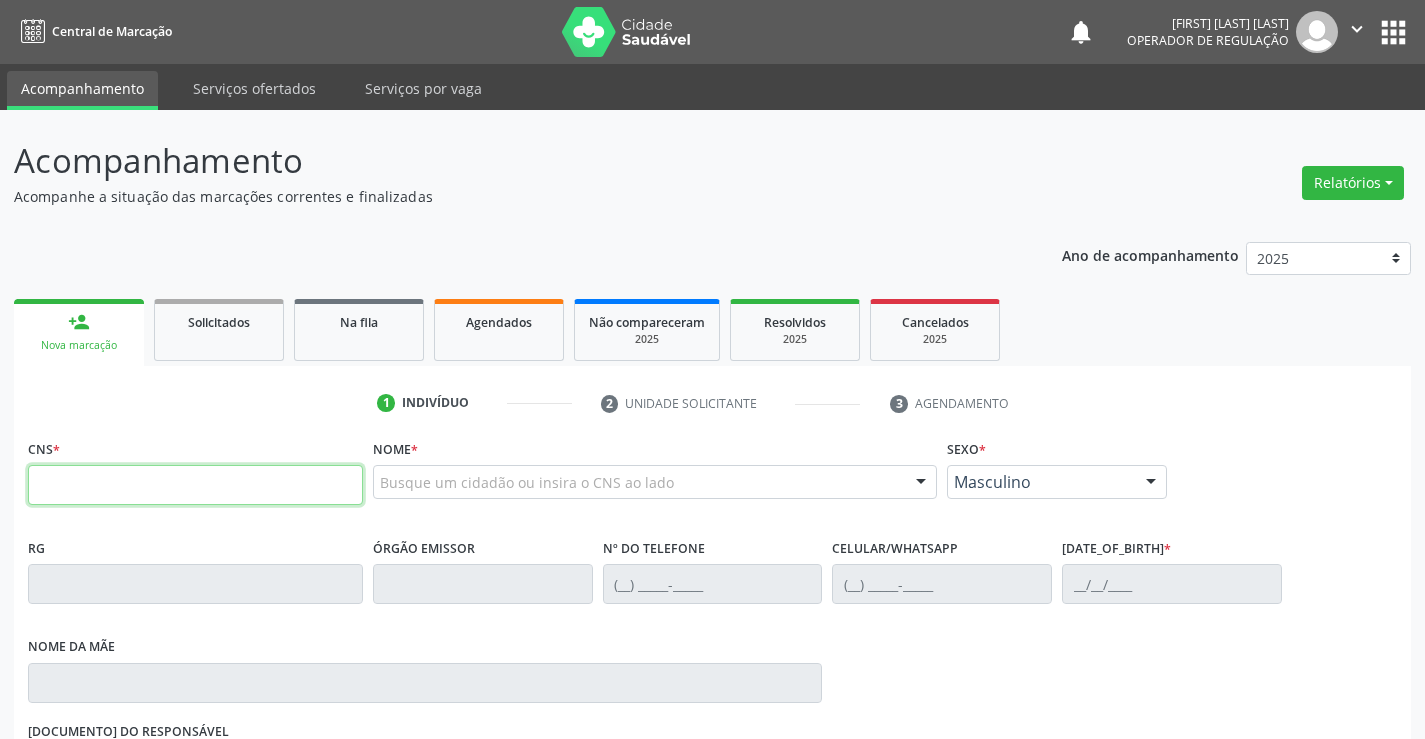 click at bounding box center [195, 485] 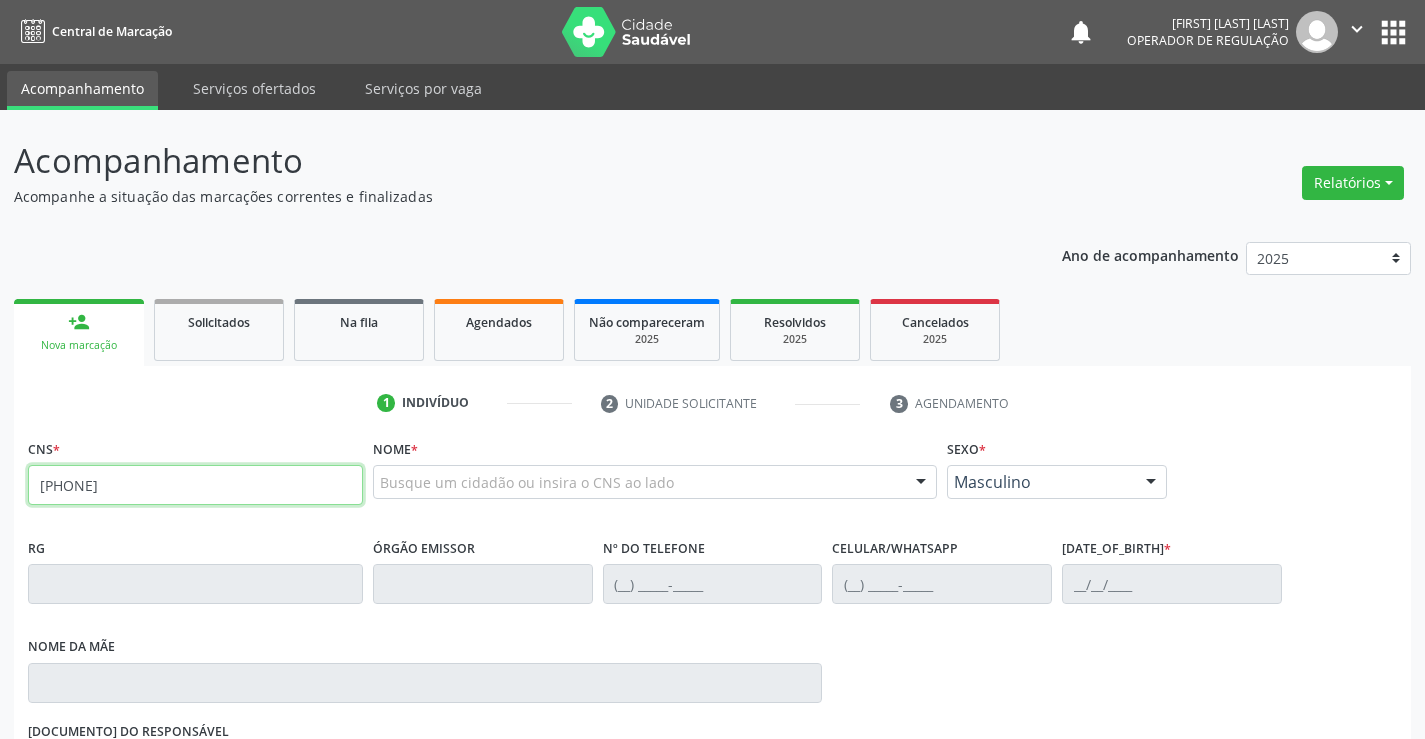 type on "[PHONE]" 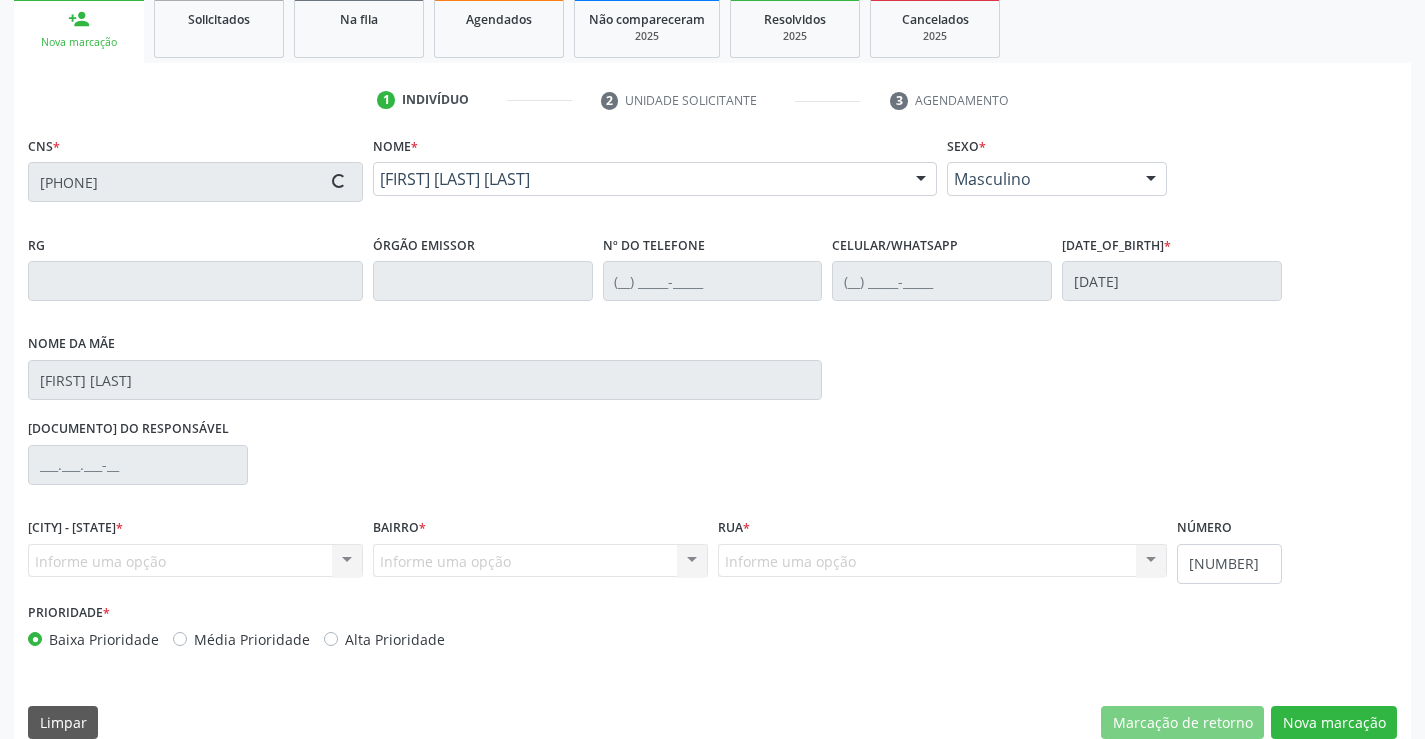 scroll, scrollTop: 331, scrollLeft: 0, axis: vertical 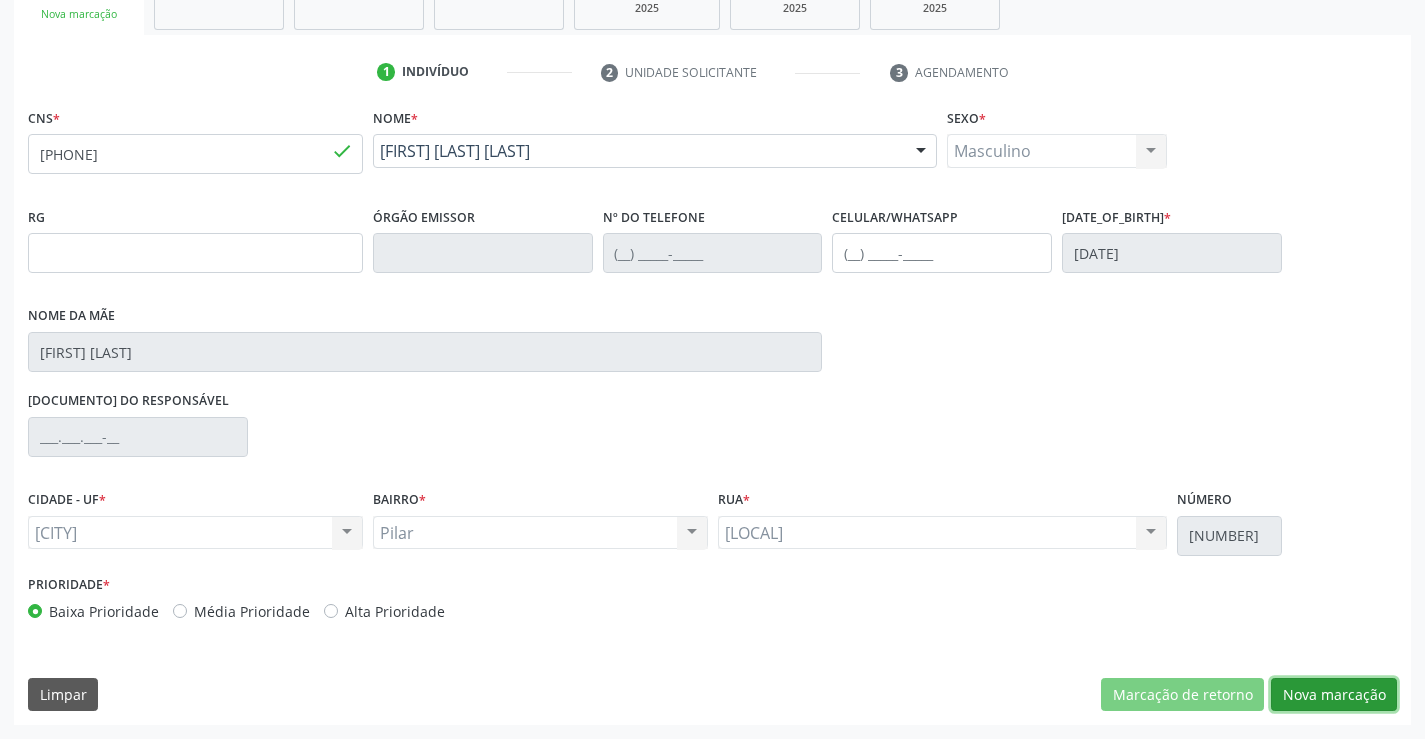click on "Nova marcação" at bounding box center [1182, 695] 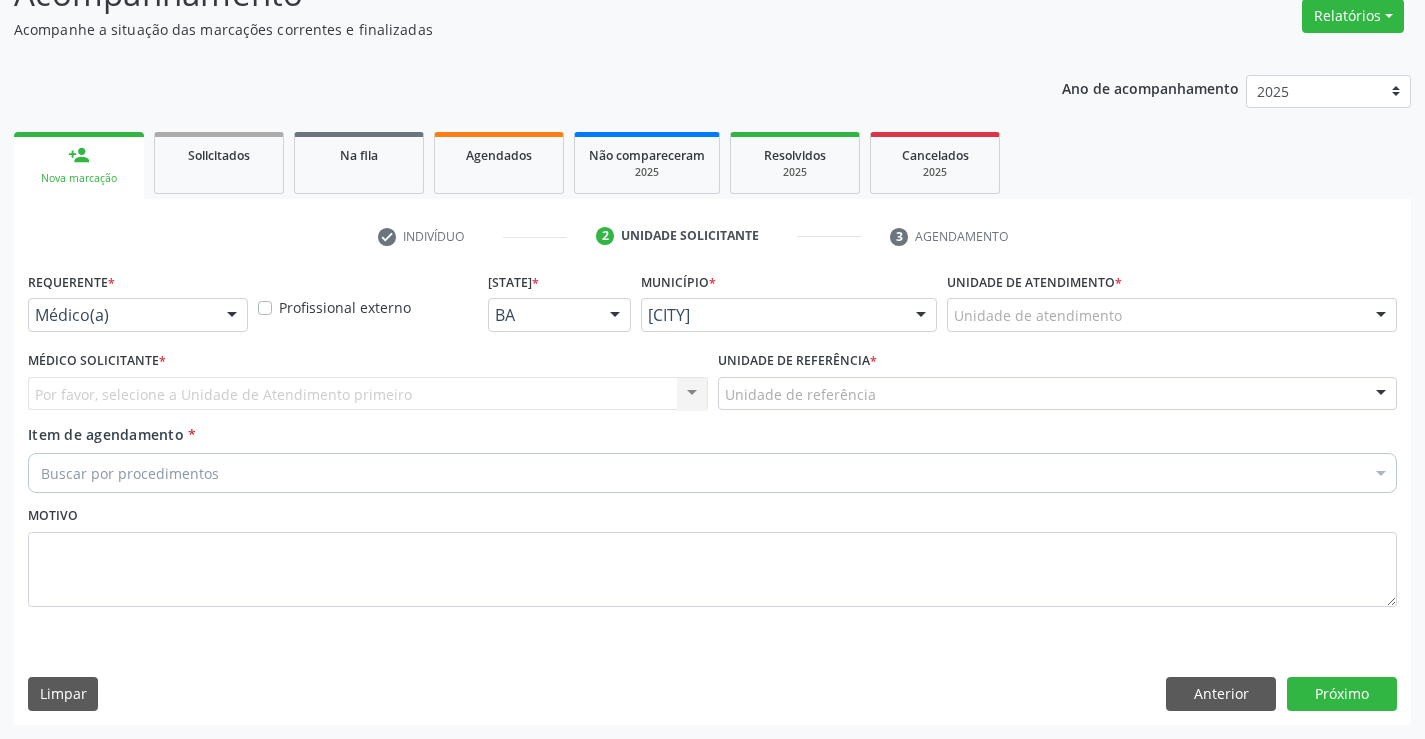scroll, scrollTop: 167, scrollLeft: 0, axis: vertical 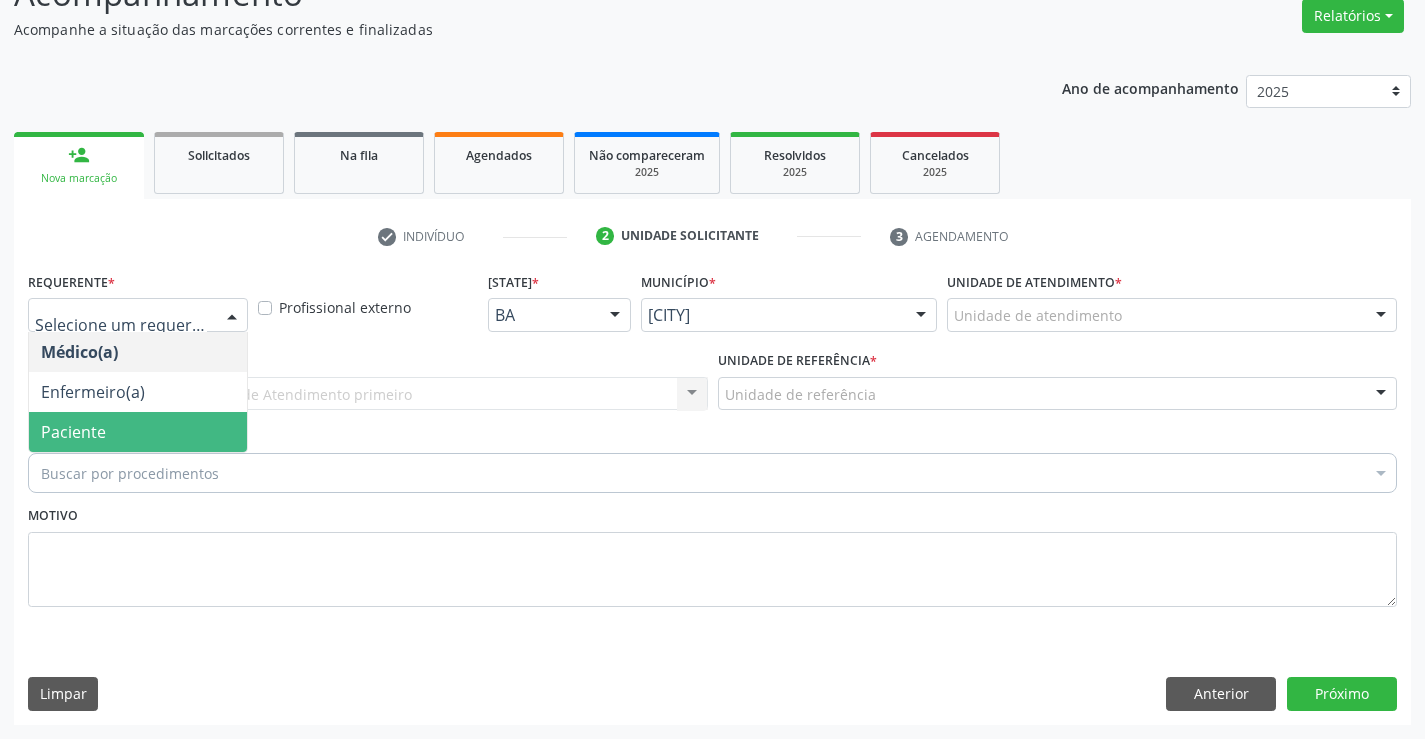 click on "Paciente" at bounding box center (138, 432) 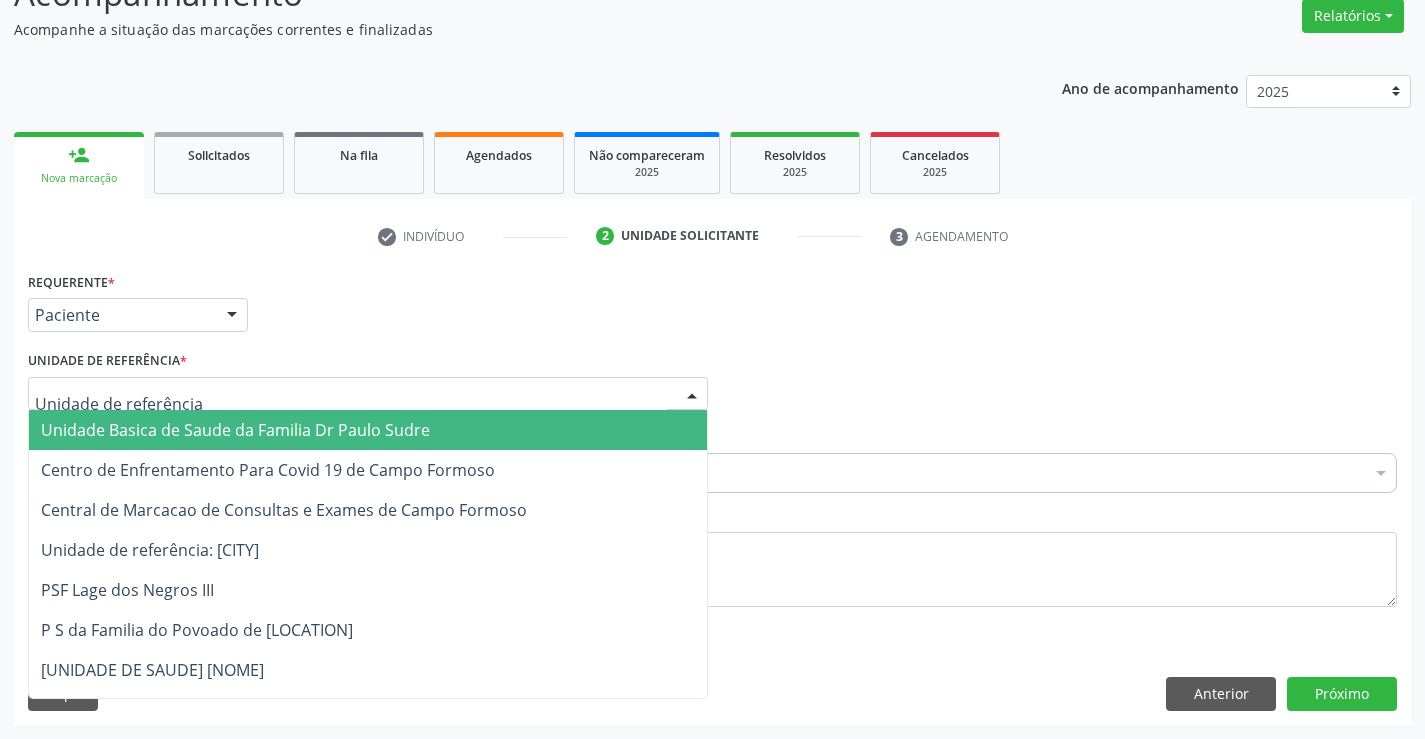 click at bounding box center (368, 394) 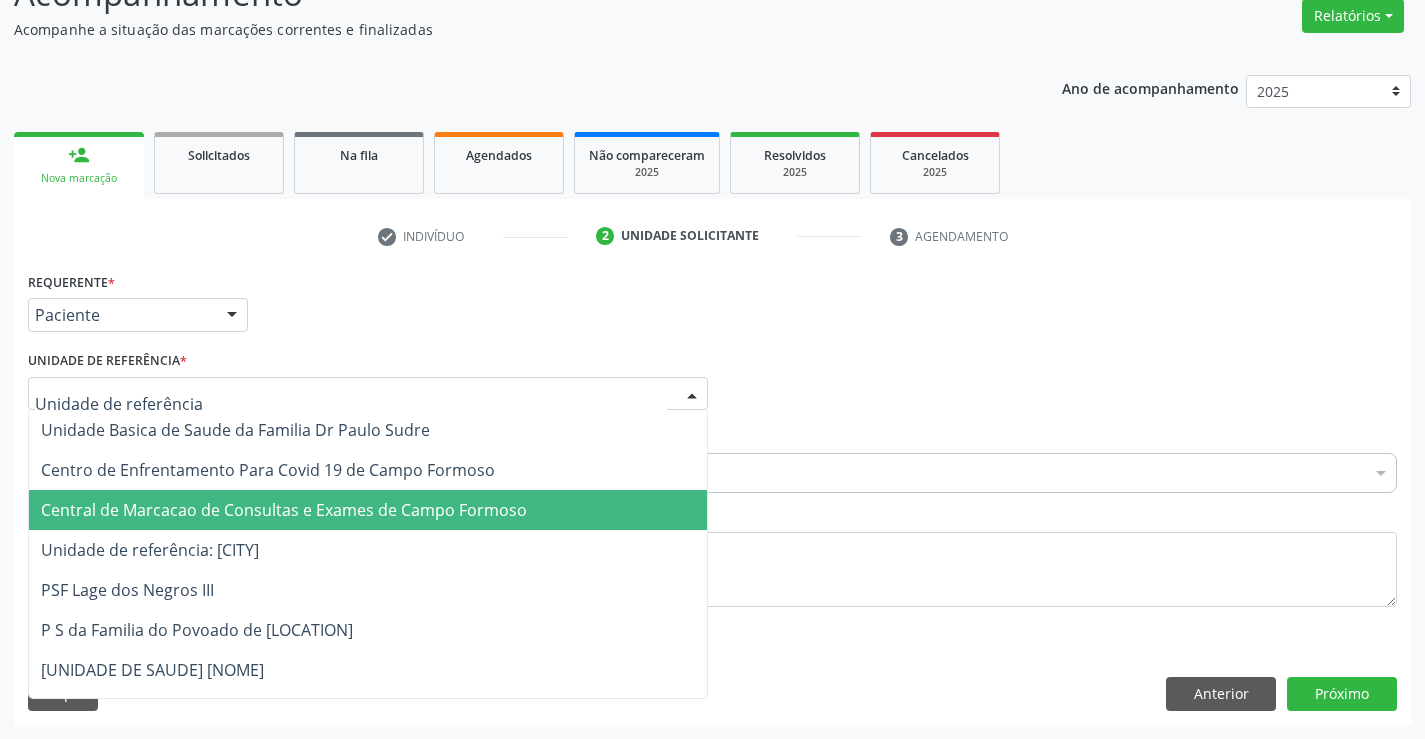 click on "Central de Marcacao de Consultas e Exames de Campo Formoso" at bounding box center [284, 510] 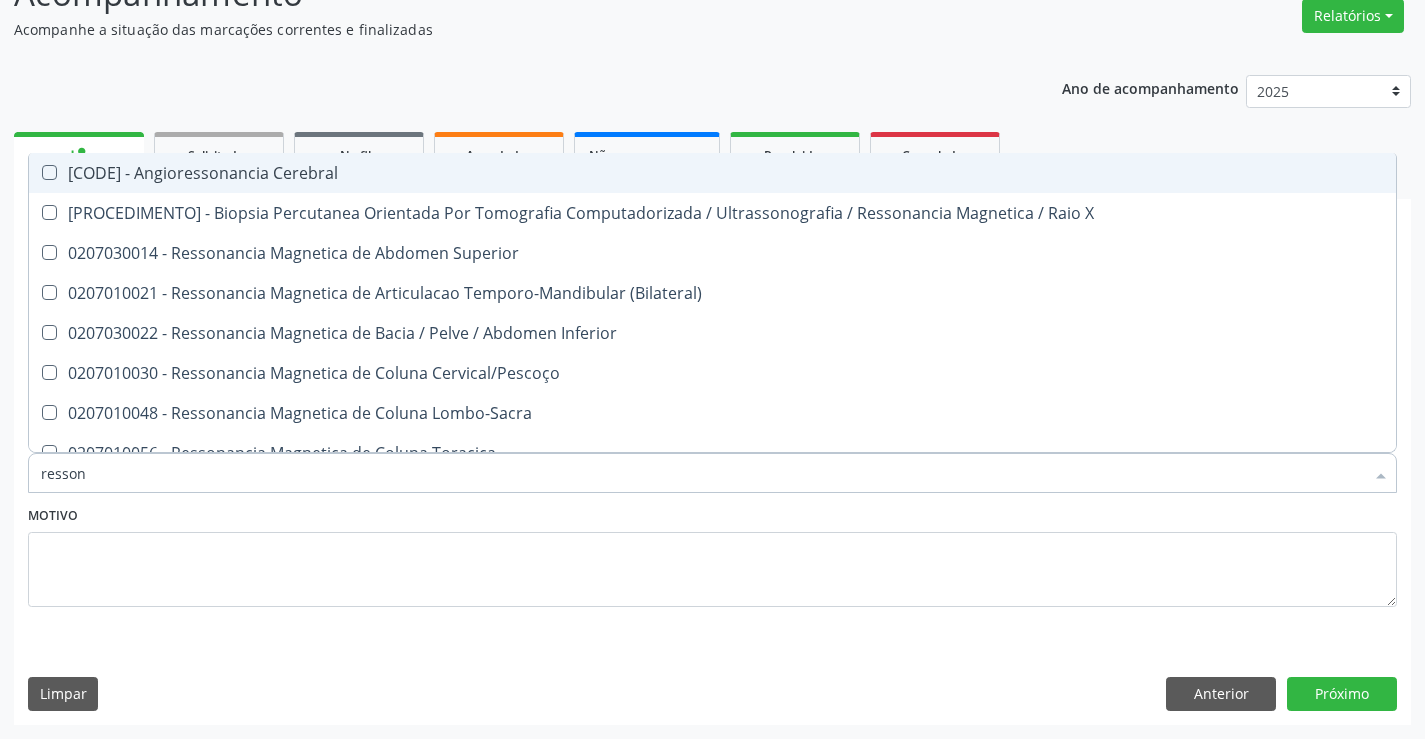 type on "ressona" 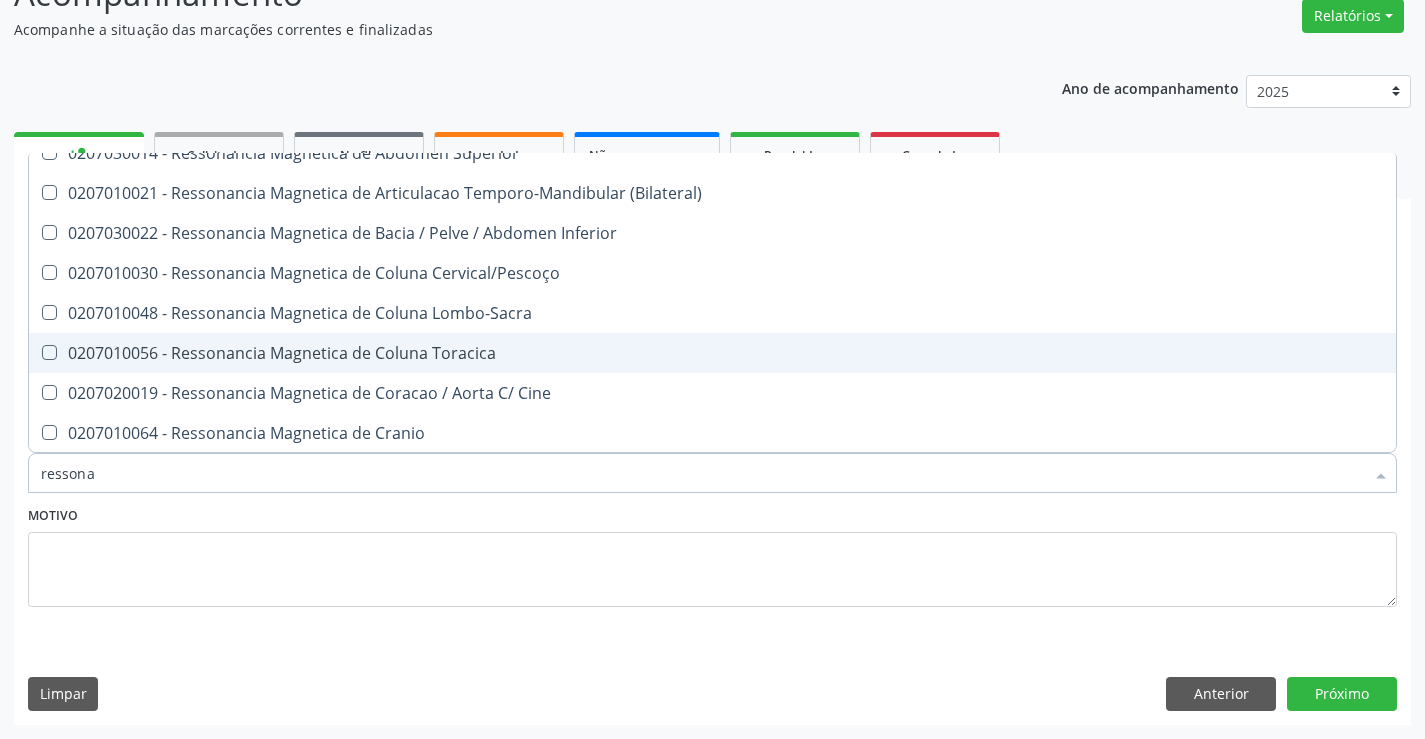 scroll, scrollTop: 200, scrollLeft: 0, axis: vertical 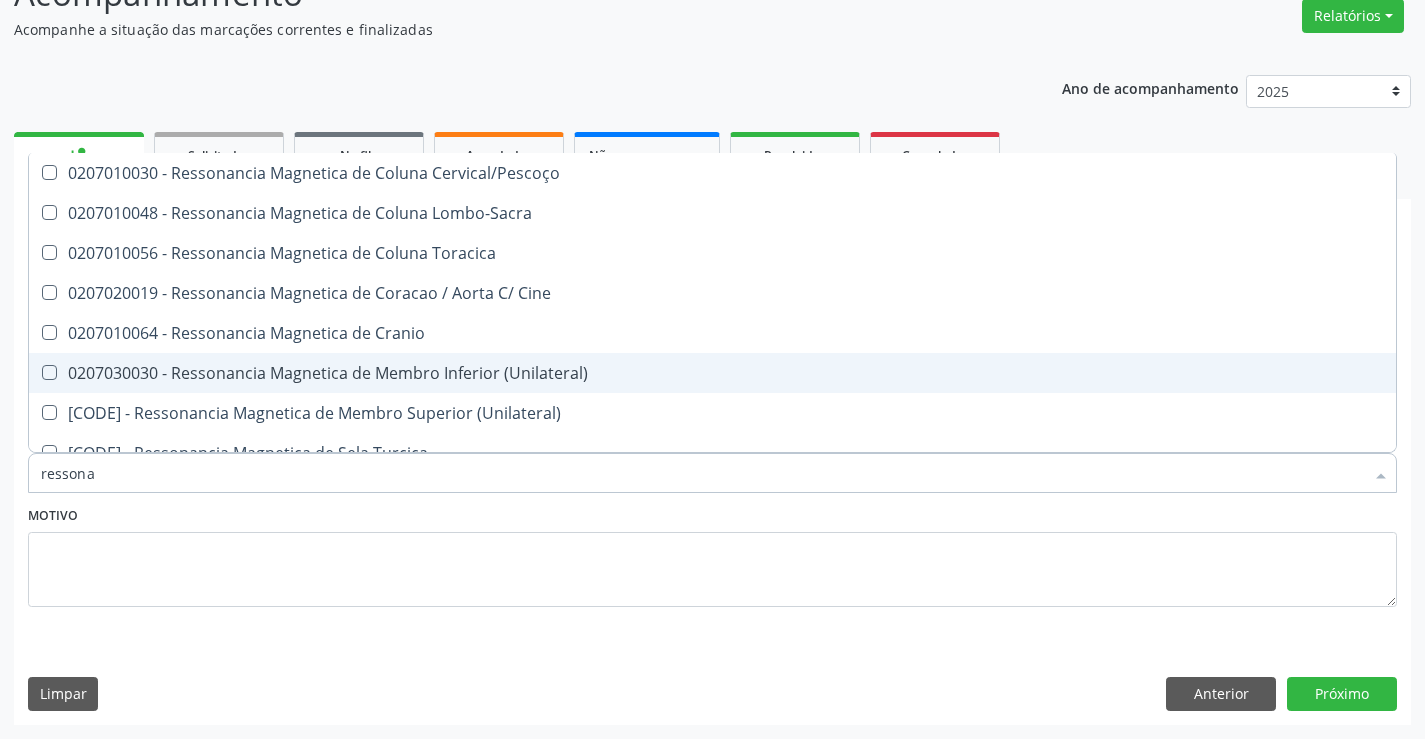 click on "0207030030 - Ressonancia Magnetica de Membro Inferior (Unilateral)" at bounding box center [712, 373] 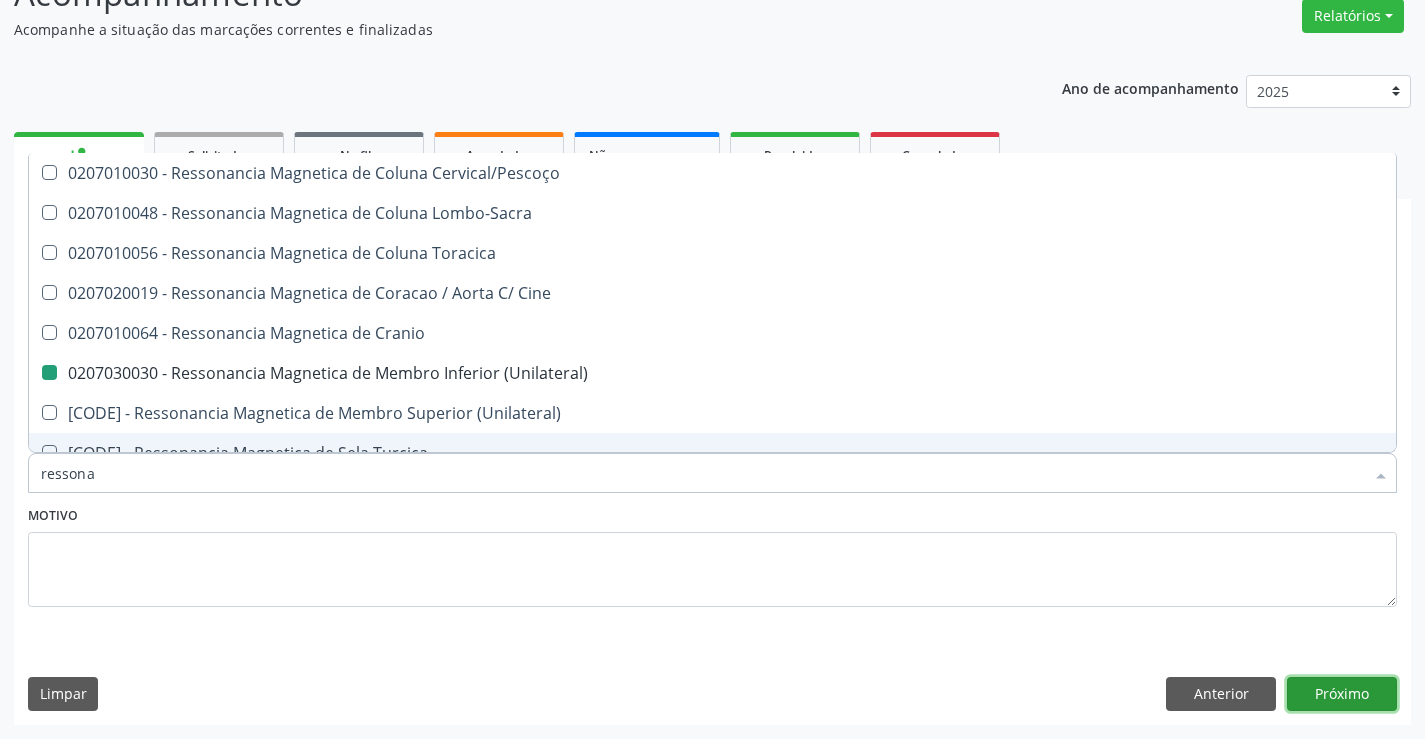 click on "Próximo" at bounding box center [1342, 694] 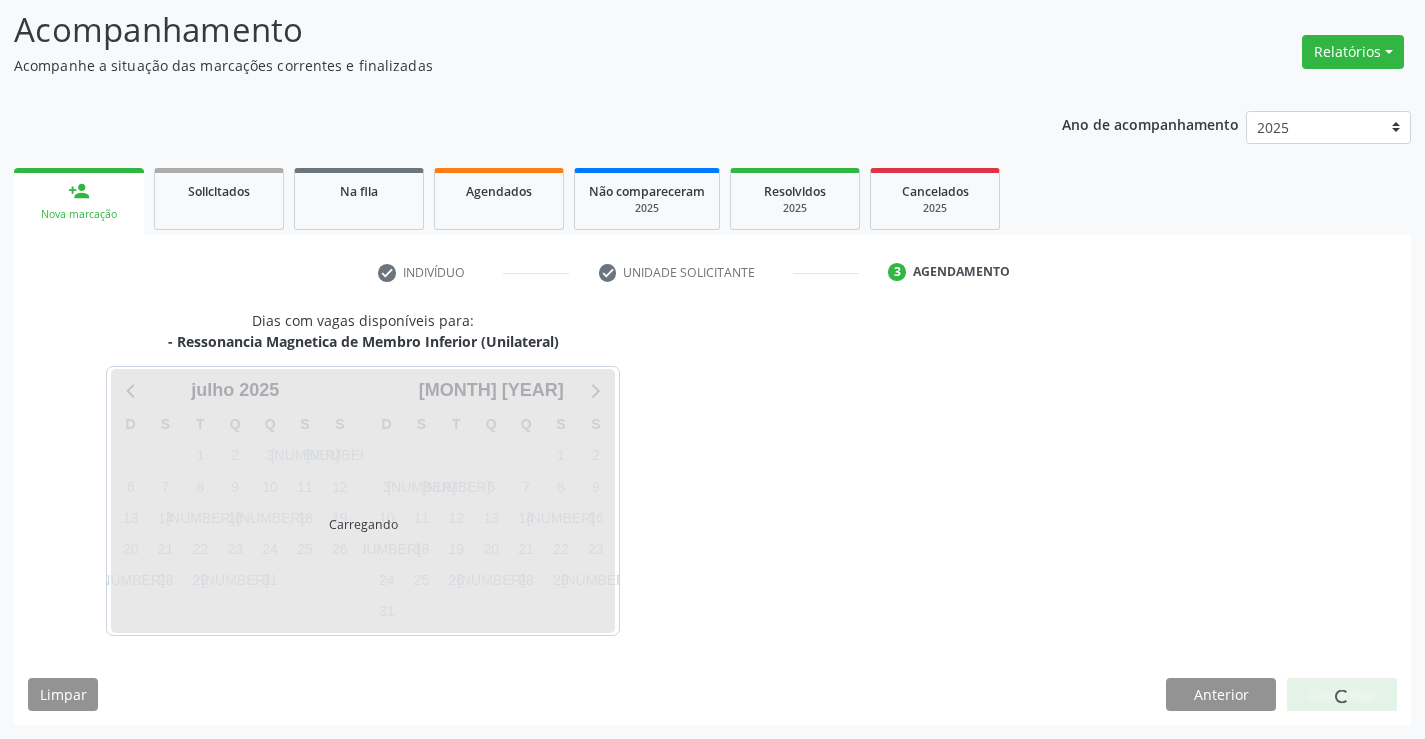 scroll, scrollTop: 131, scrollLeft: 0, axis: vertical 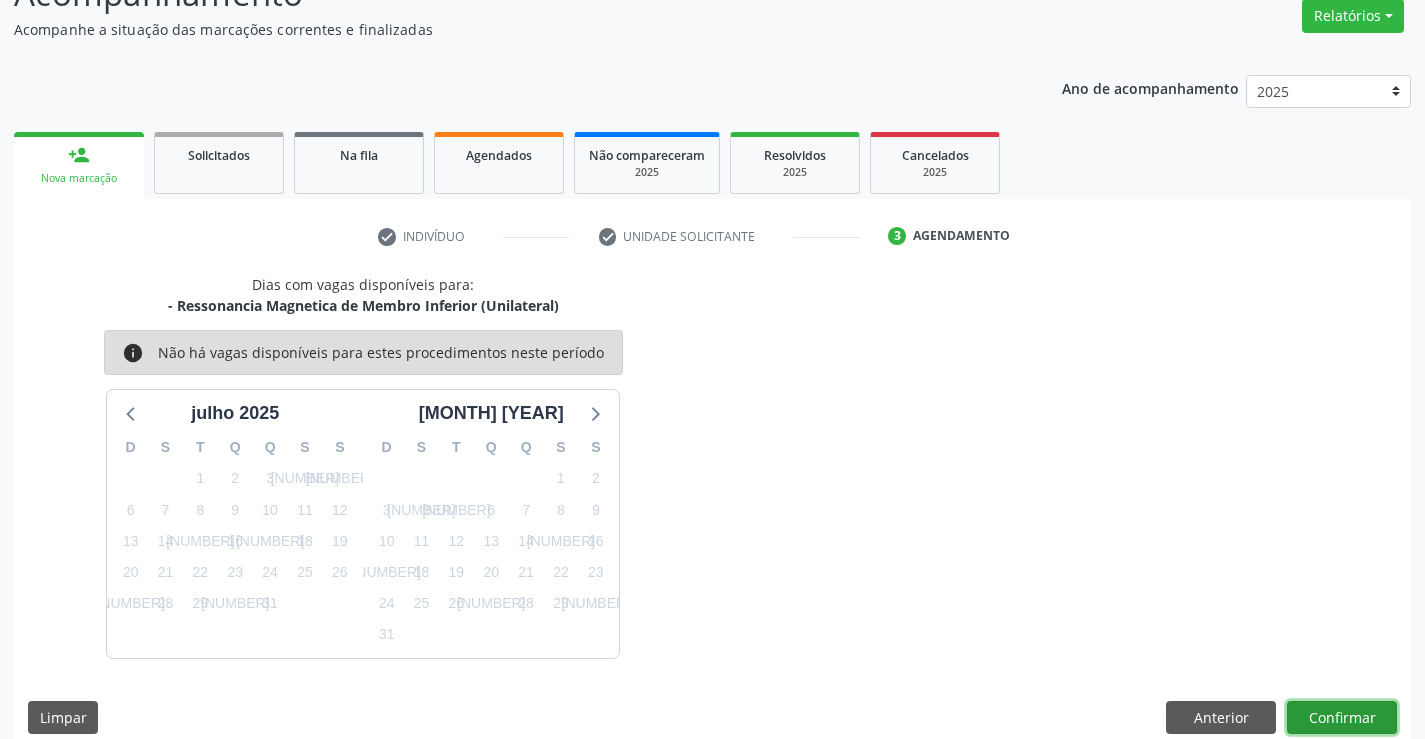 click on "Confirmar" at bounding box center (1342, 718) 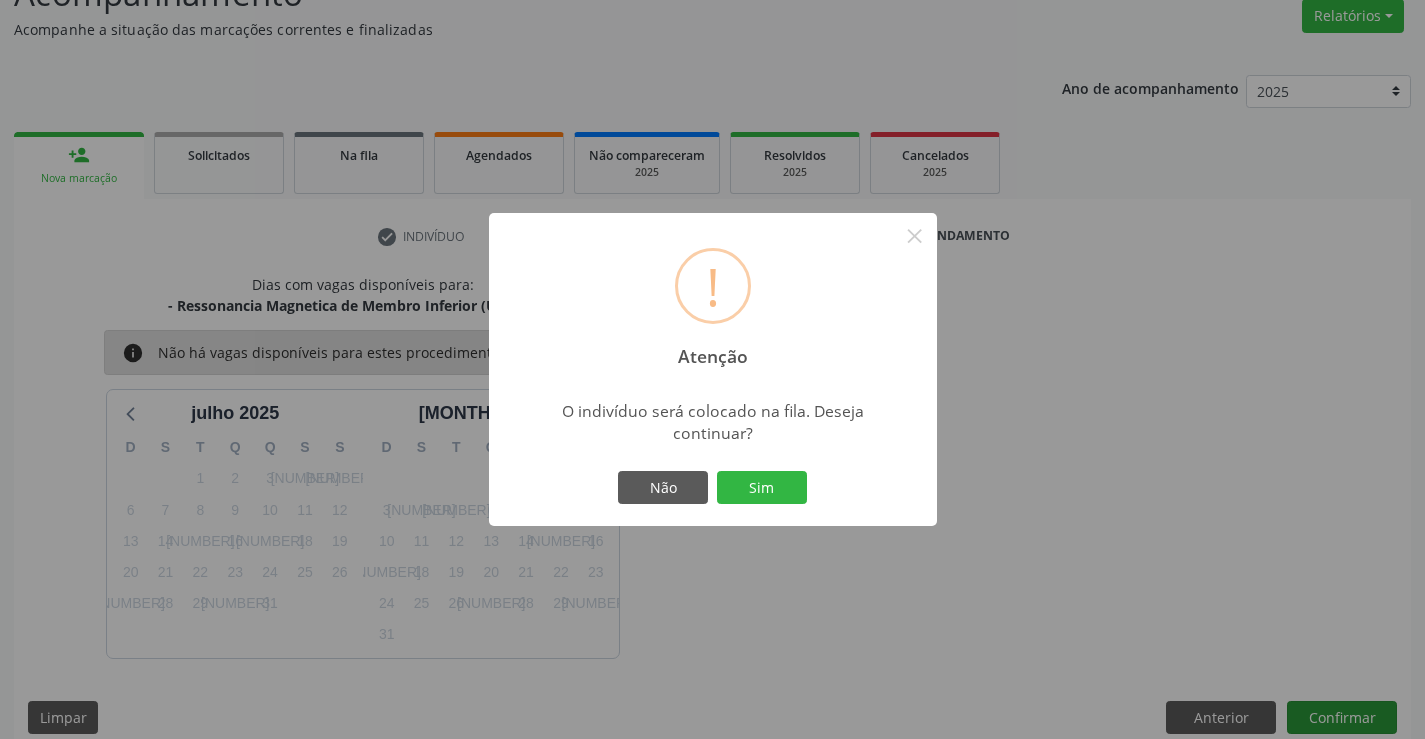 type 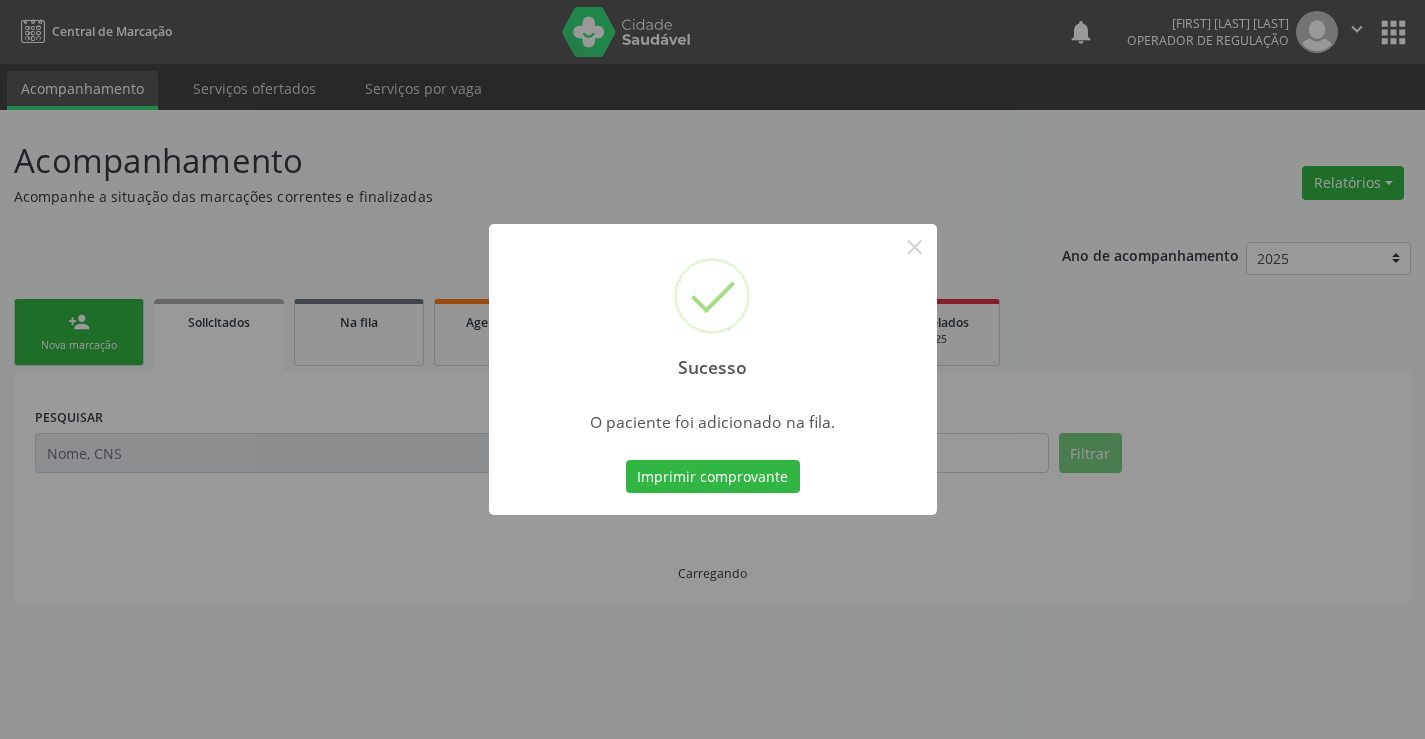 scroll, scrollTop: 0, scrollLeft: 0, axis: both 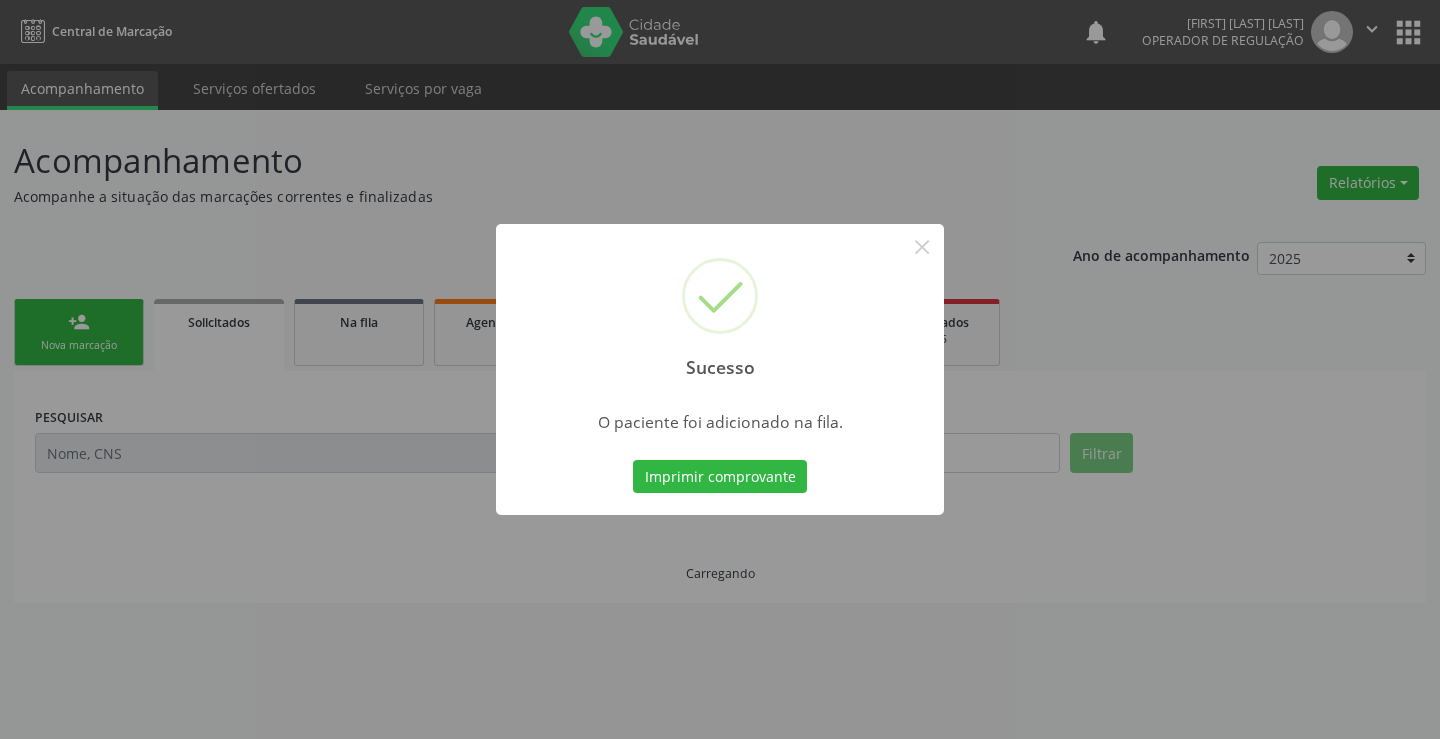 type 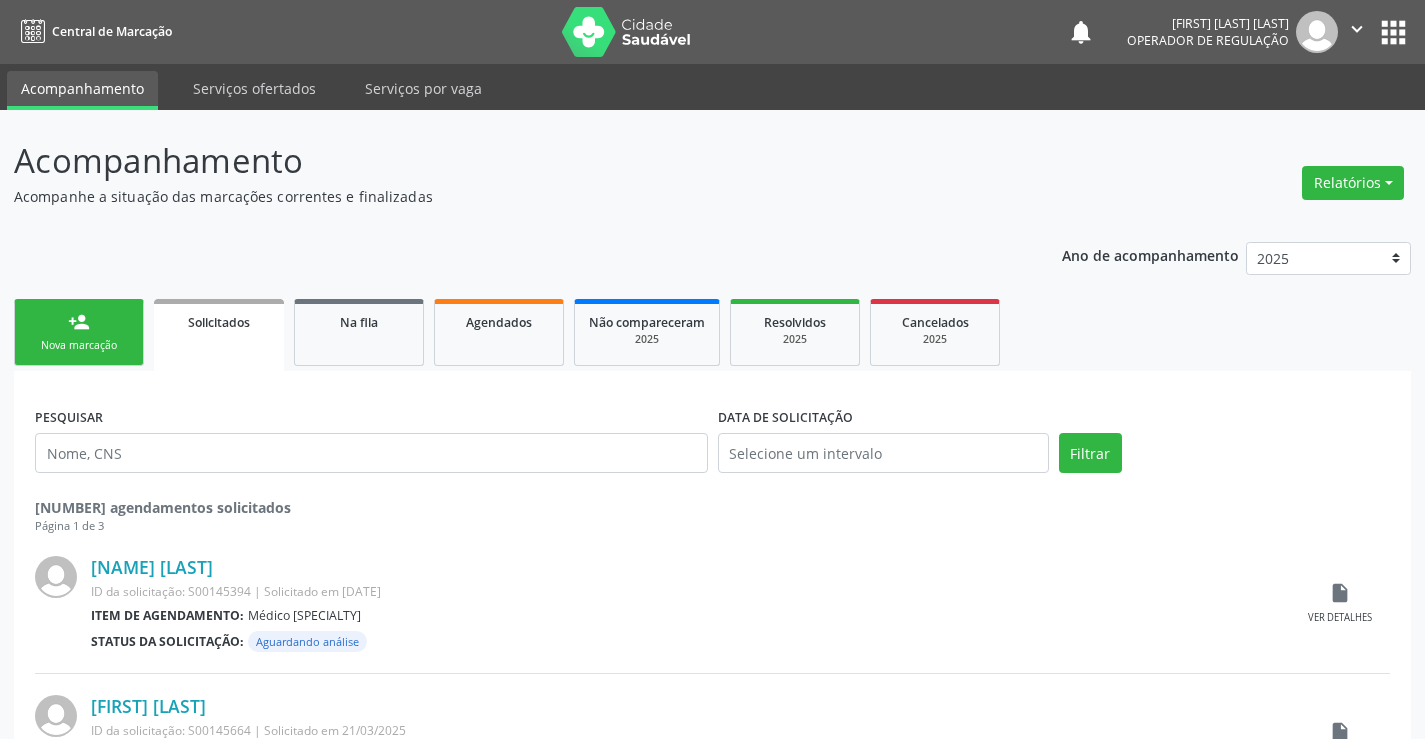 click on "" at bounding box center [1357, 29] 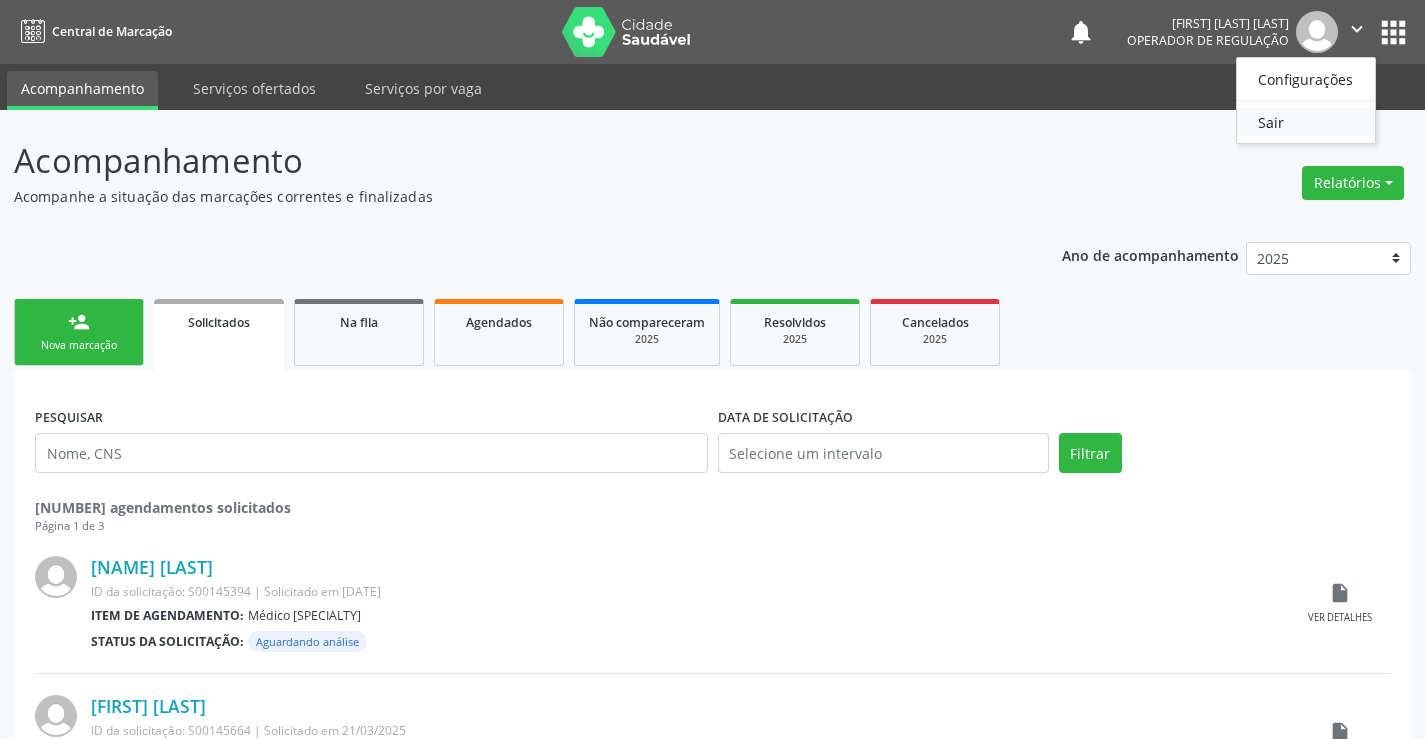 click on "Sair" at bounding box center [1306, 122] 